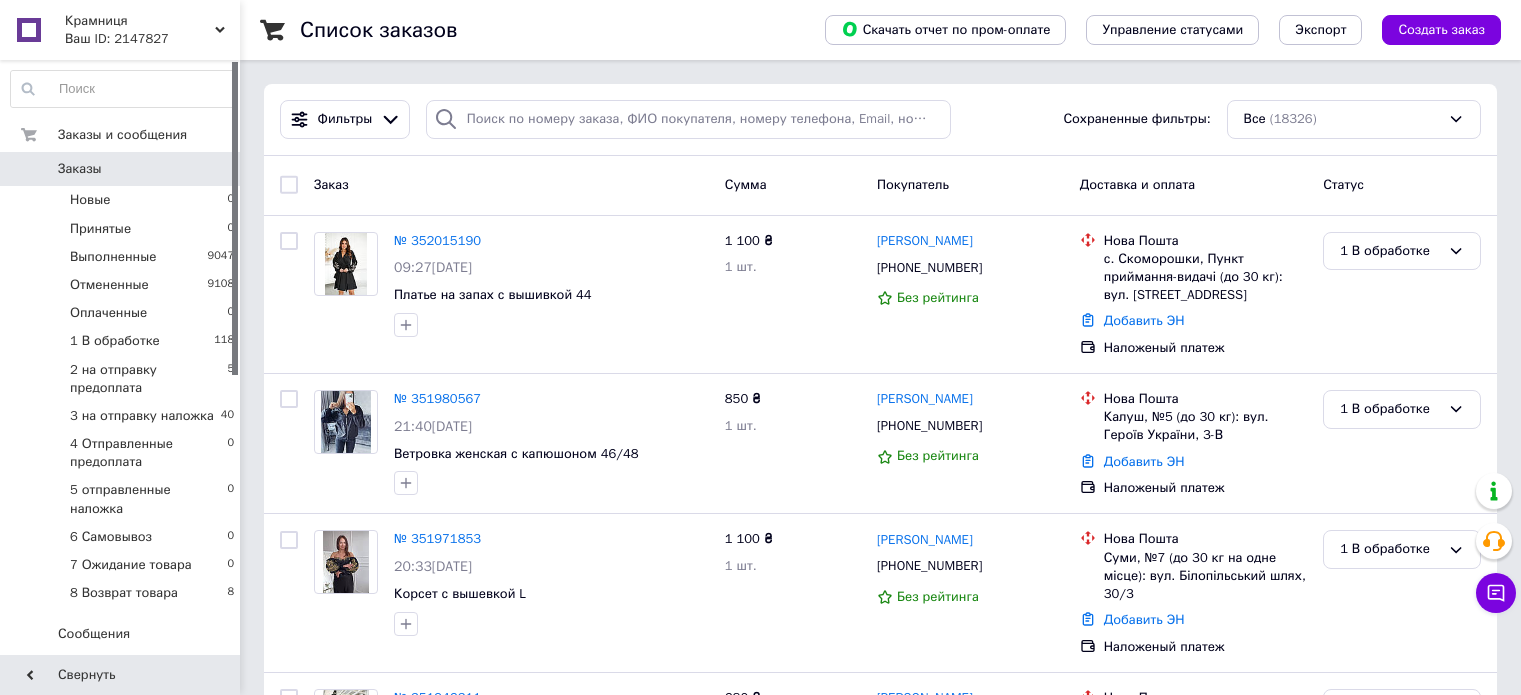 scroll, scrollTop: 0, scrollLeft: 0, axis: both 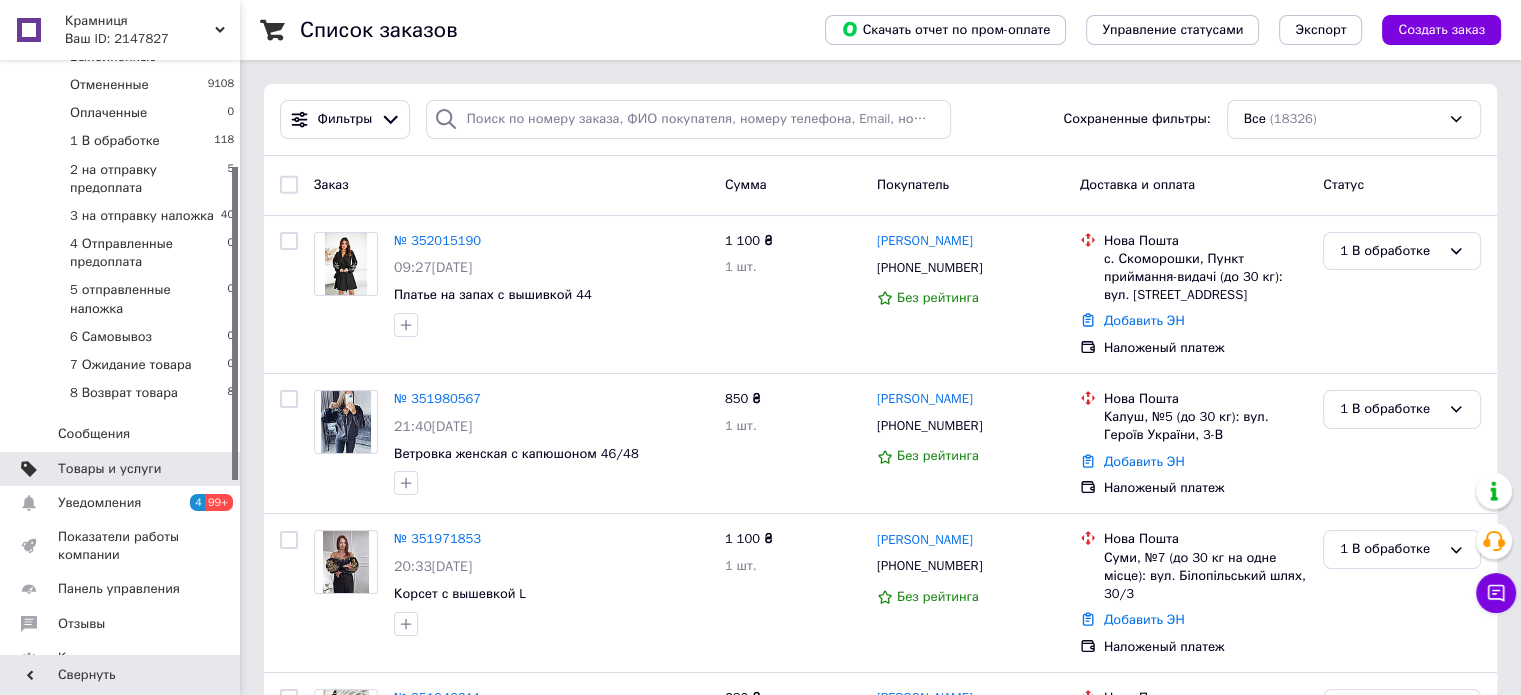click on "Товары и услуги" at bounding box center (121, 469) 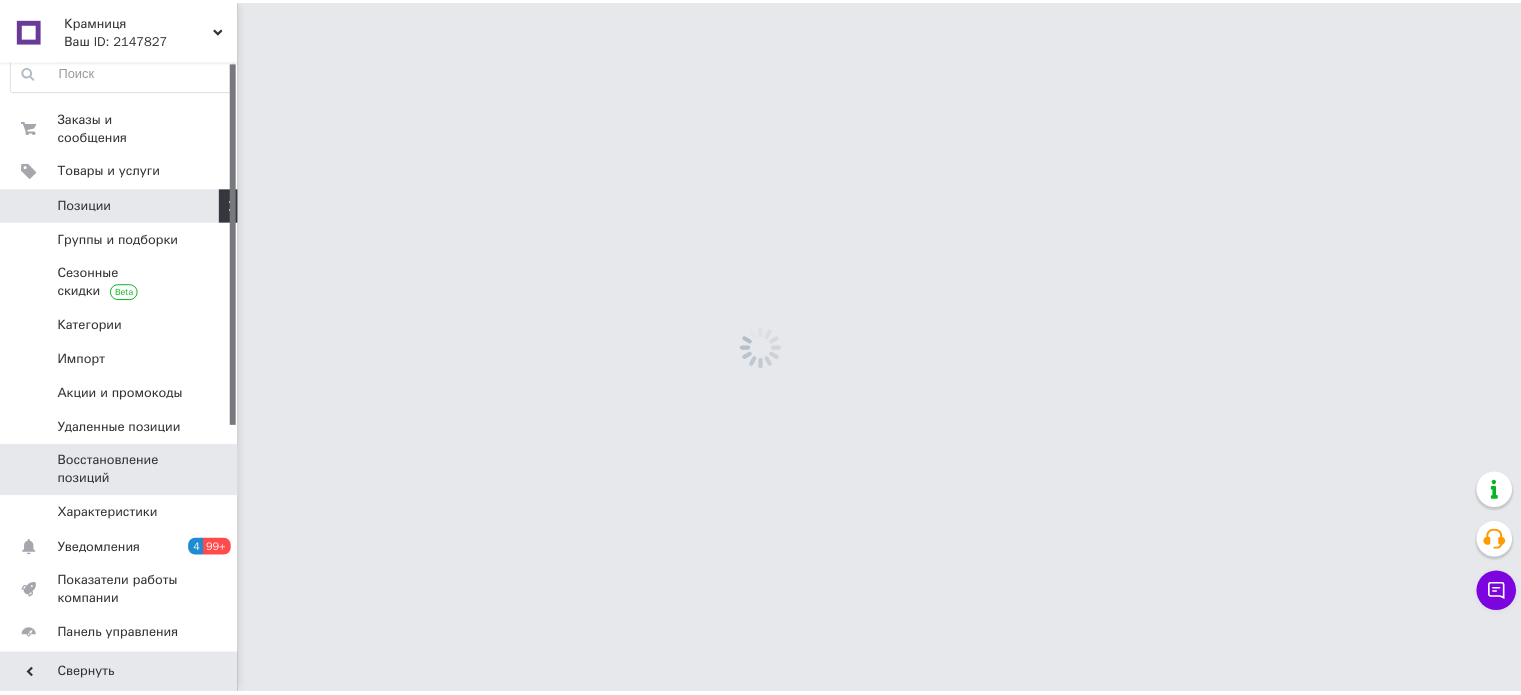 scroll, scrollTop: 0, scrollLeft: 0, axis: both 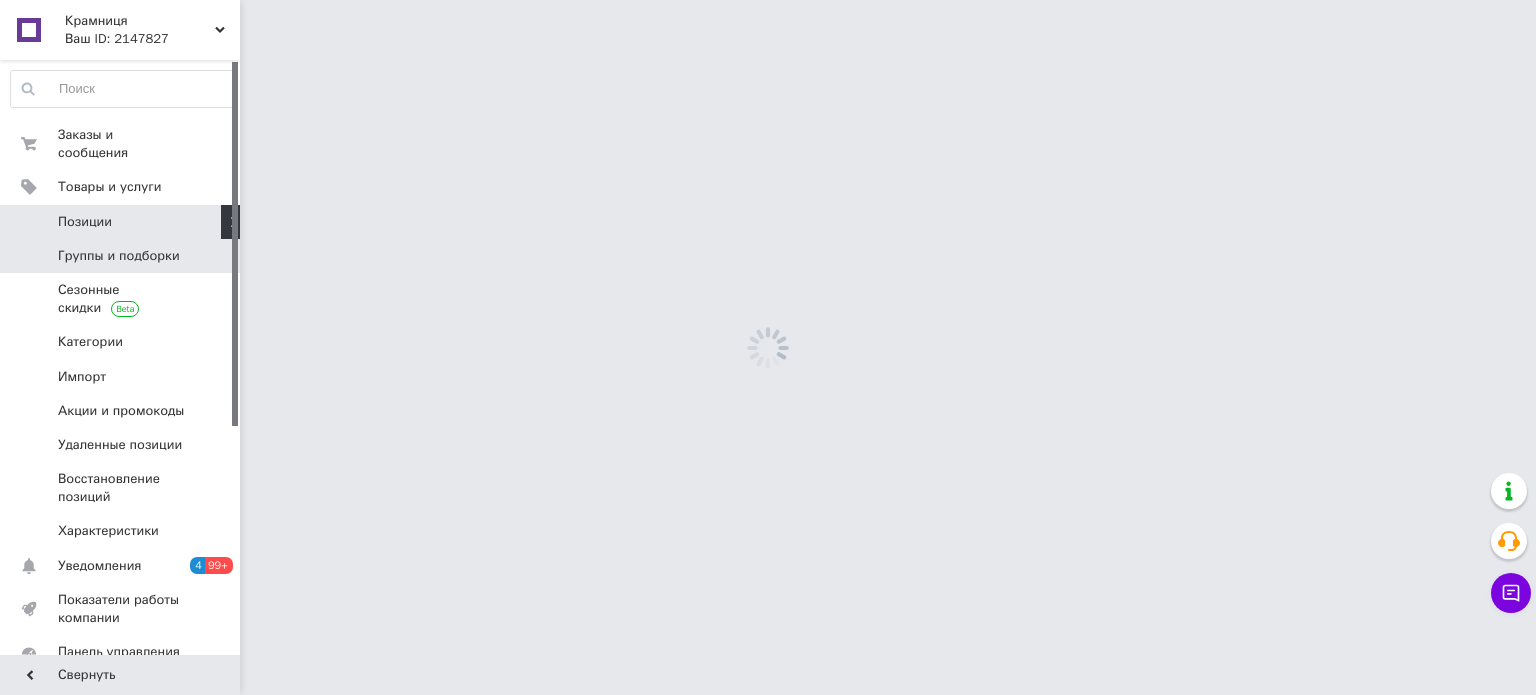 click on "Группы и подборки" at bounding box center (119, 256) 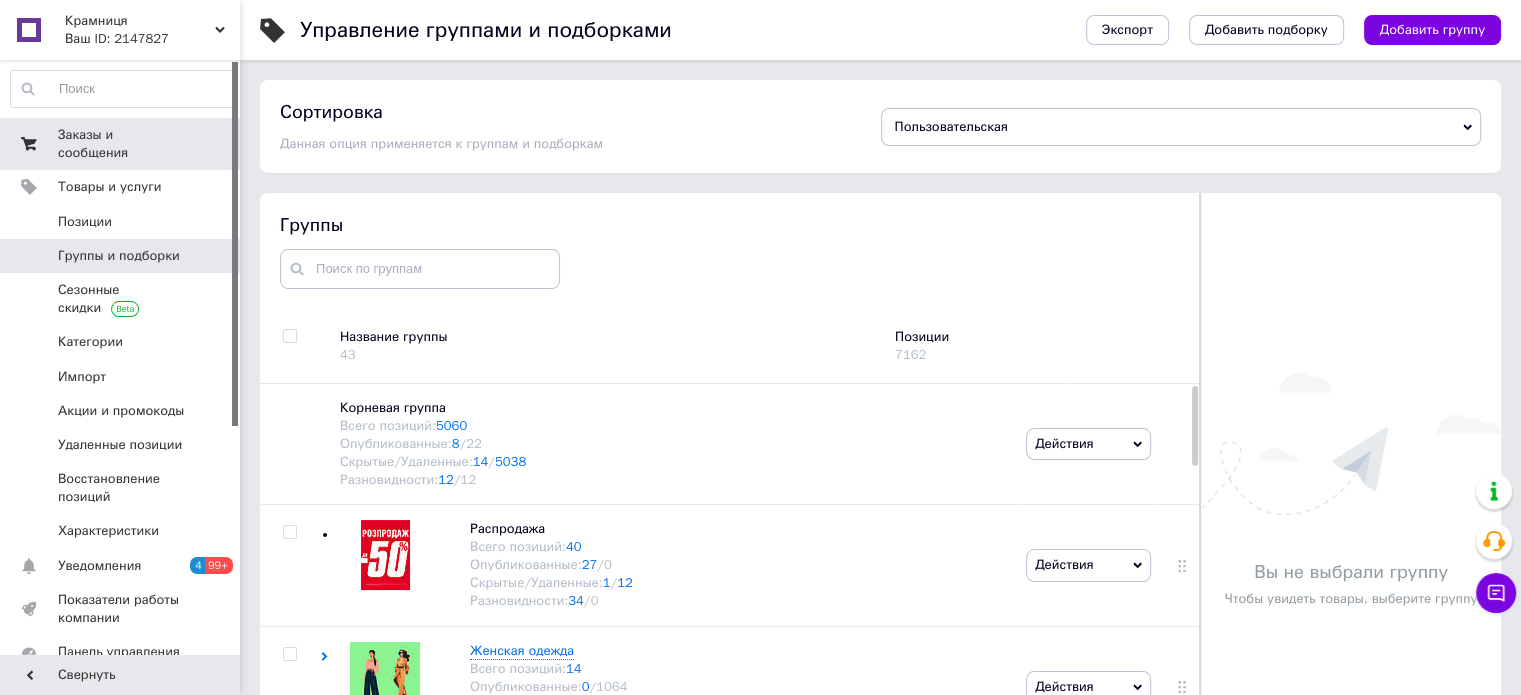click on "Заказы и сообщения" at bounding box center (121, 144) 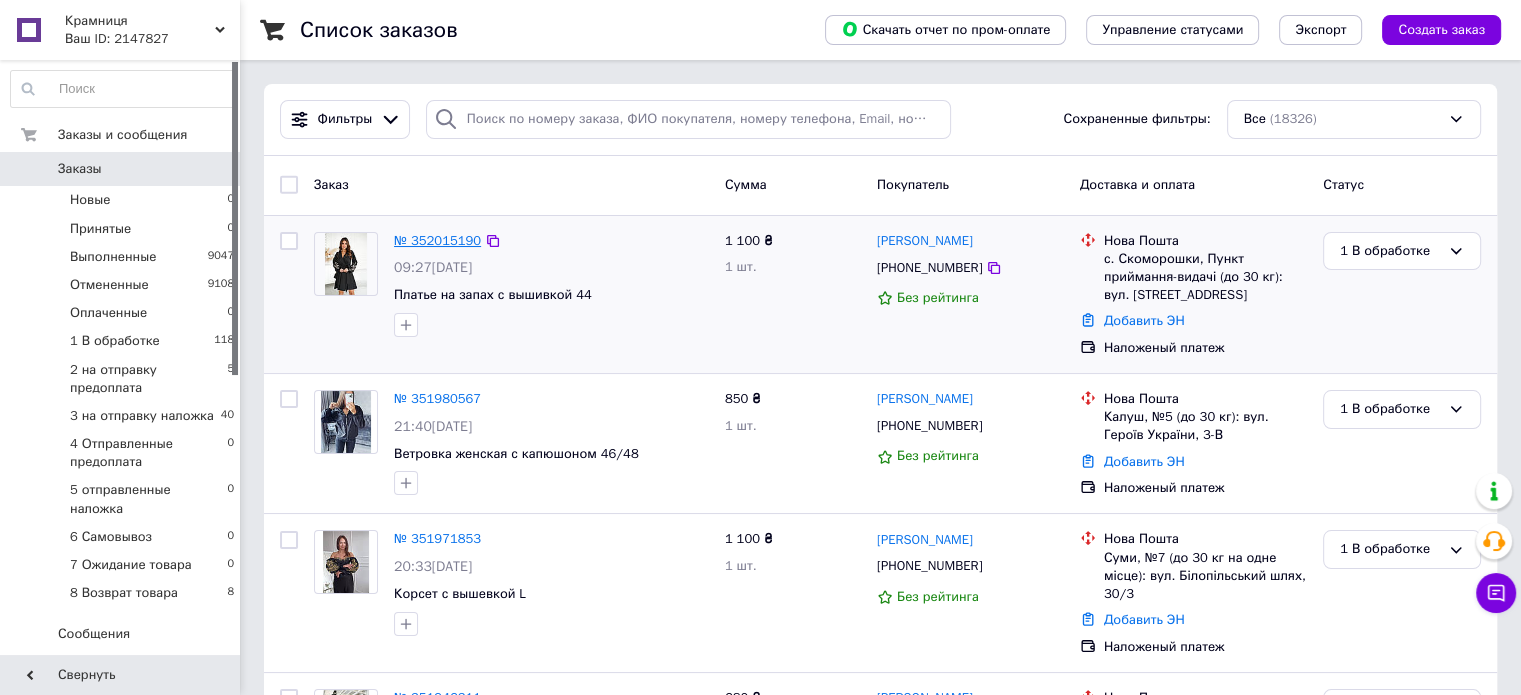 click on "№ 352015190" at bounding box center [437, 240] 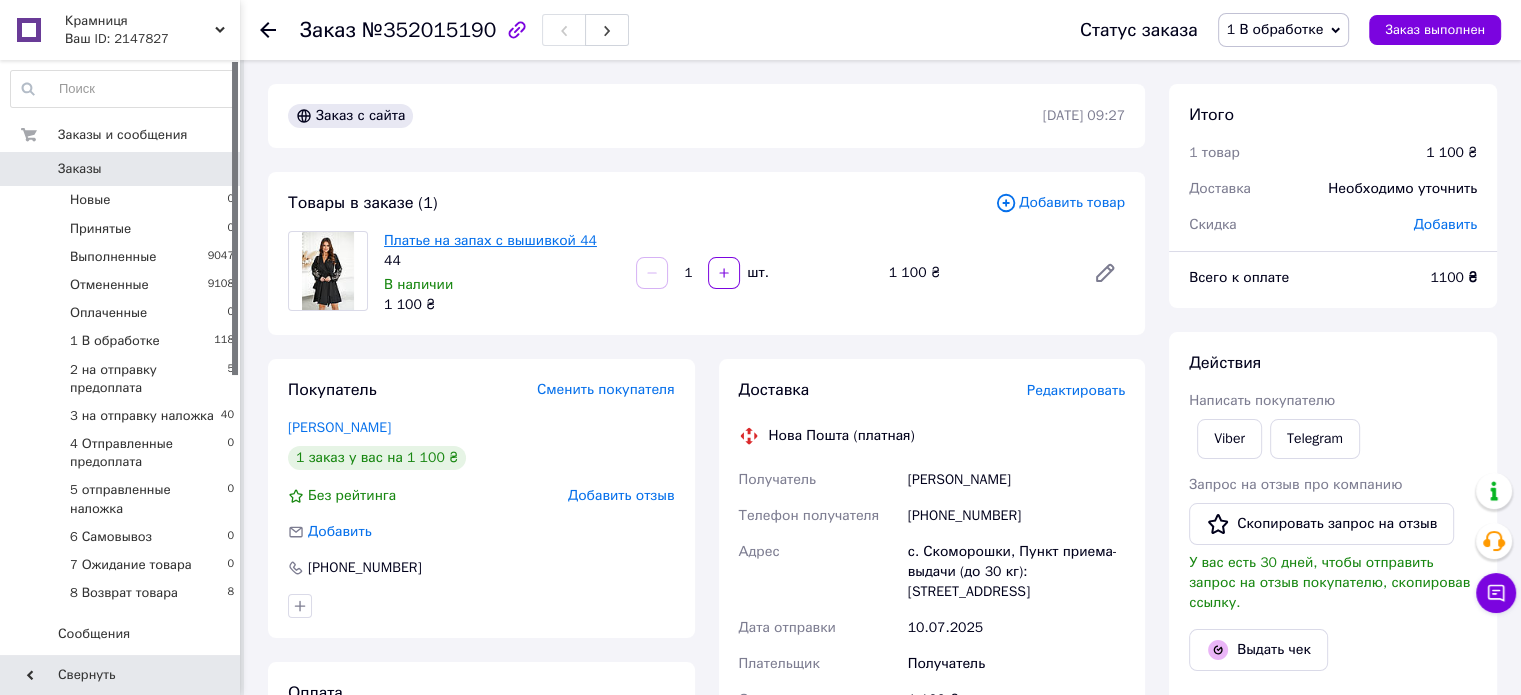click on "Платье на запах с вышивкой 44" at bounding box center [490, 240] 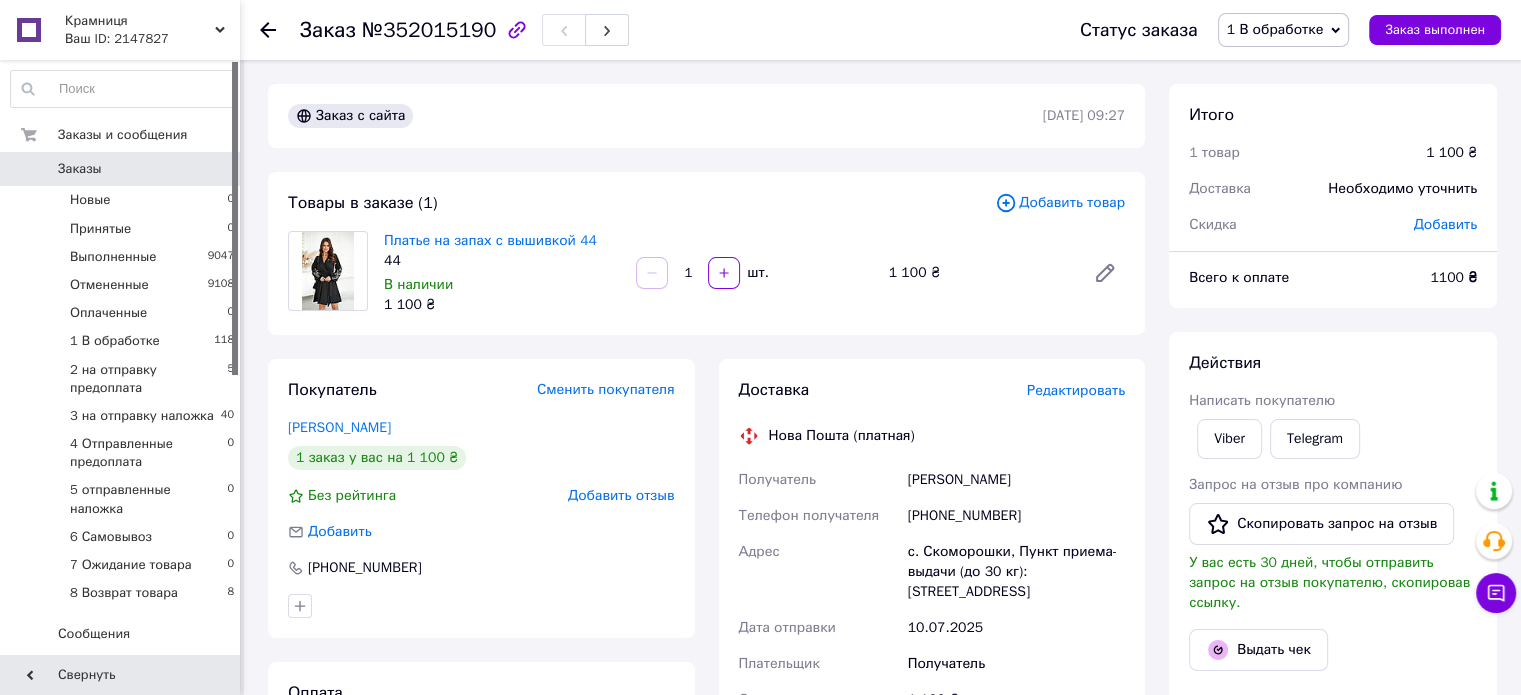 click on "Заказ №352015190 Статус заказа 1 В обработке Принят Выполнен Отменен Оплаченный 2 на отправку предоплата 3 на отправку наложка 4 Отправленные предоплата 5 отправленные наложка 6 Самовывоз 7 Ожидание товара 8 Возврат товара Заказ выполнен" at bounding box center (880, 30) 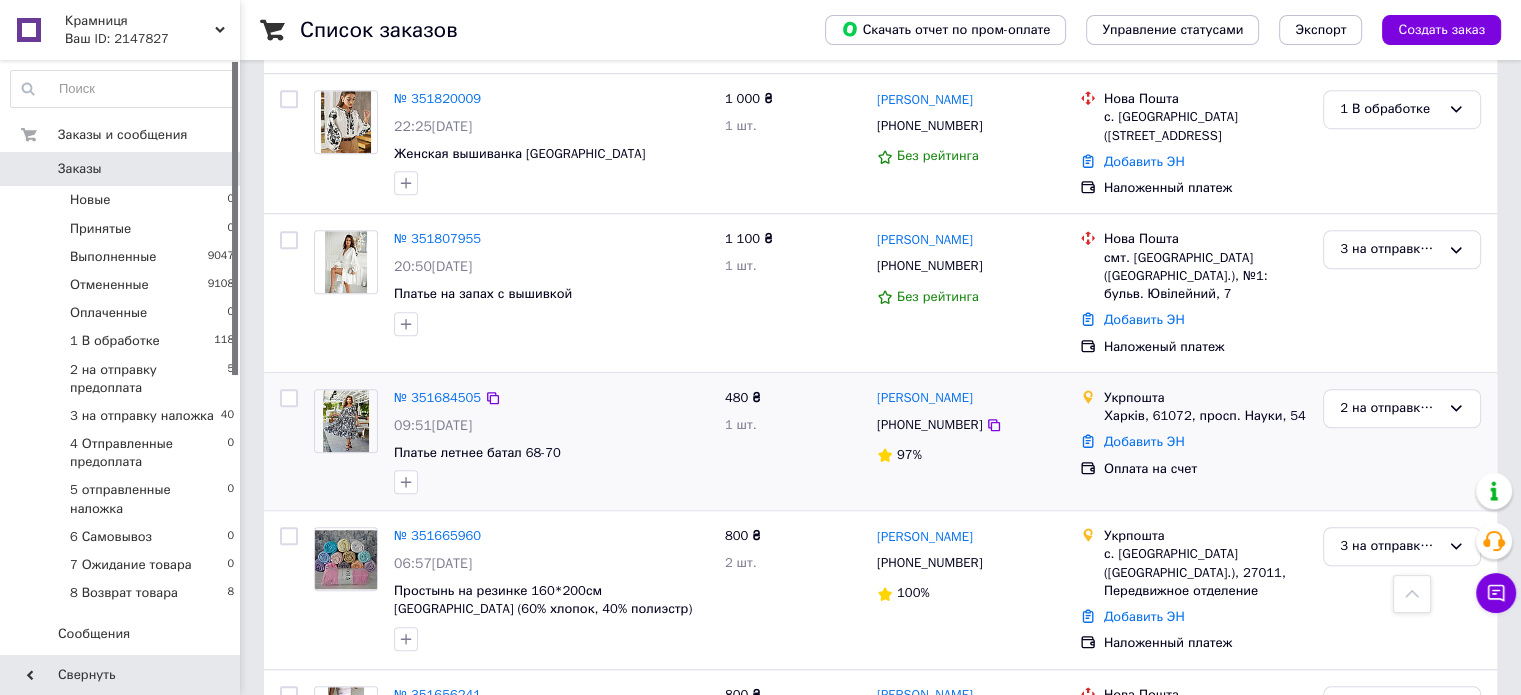 scroll, scrollTop: 1400, scrollLeft: 0, axis: vertical 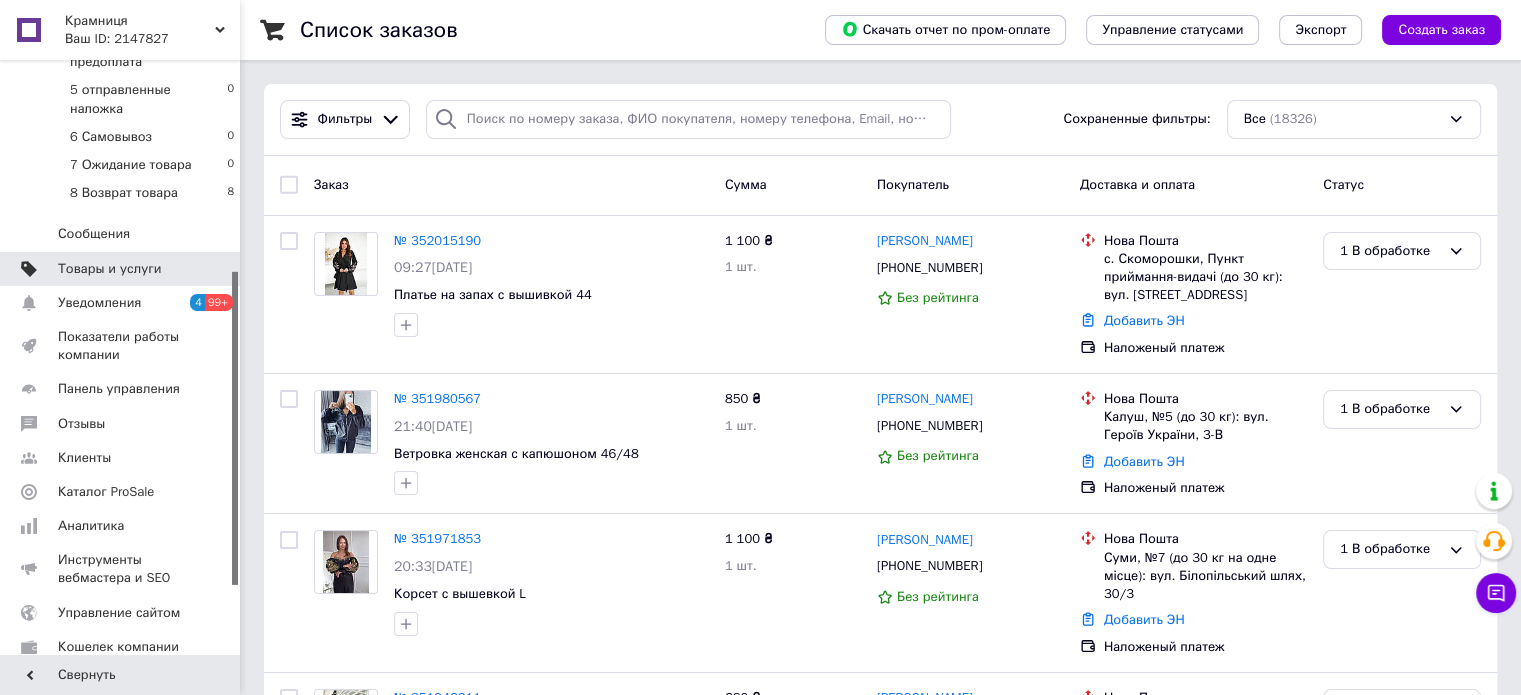 click on "Товары и услуги" at bounding box center [110, 269] 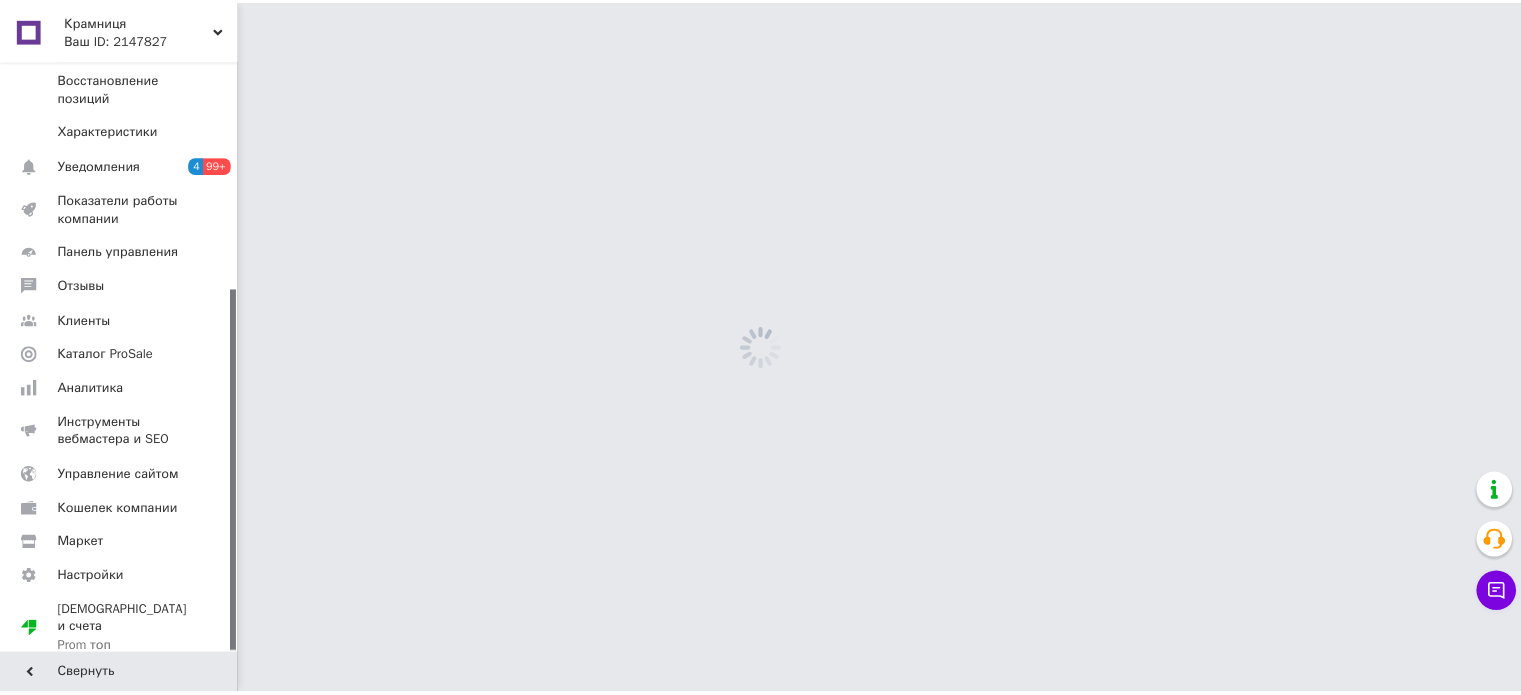 scroll, scrollTop: 374, scrollLeft: 0, axis: vertical 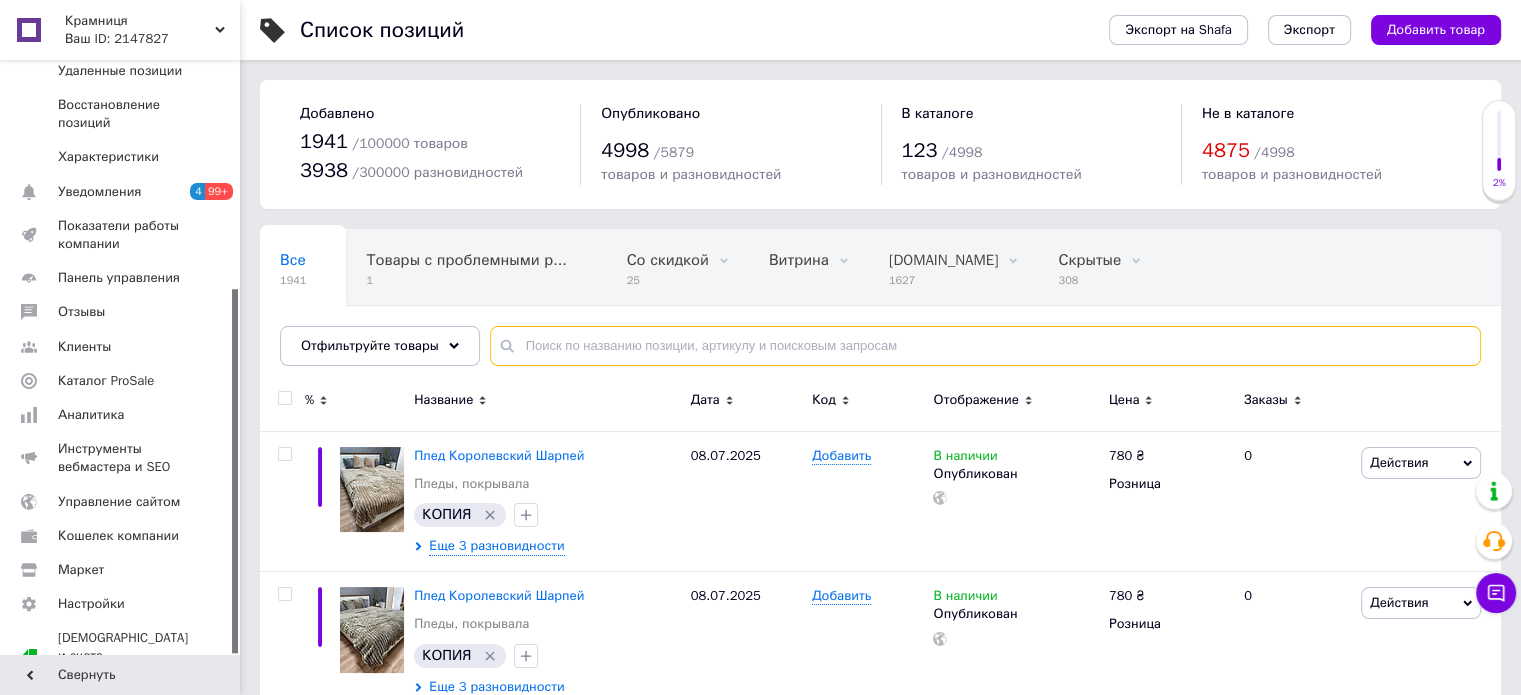click at bounding box center (985, 346) 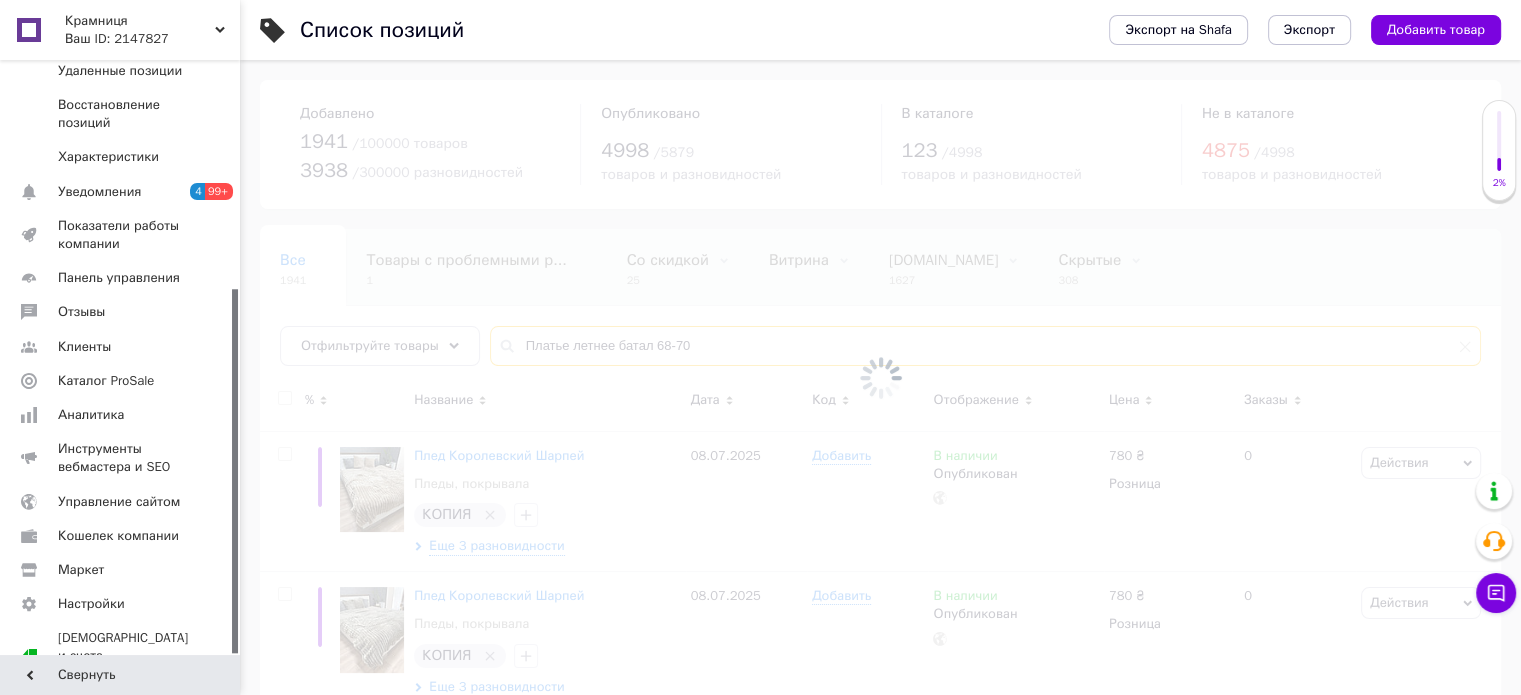 type on "Платье летнее батал 68-70" 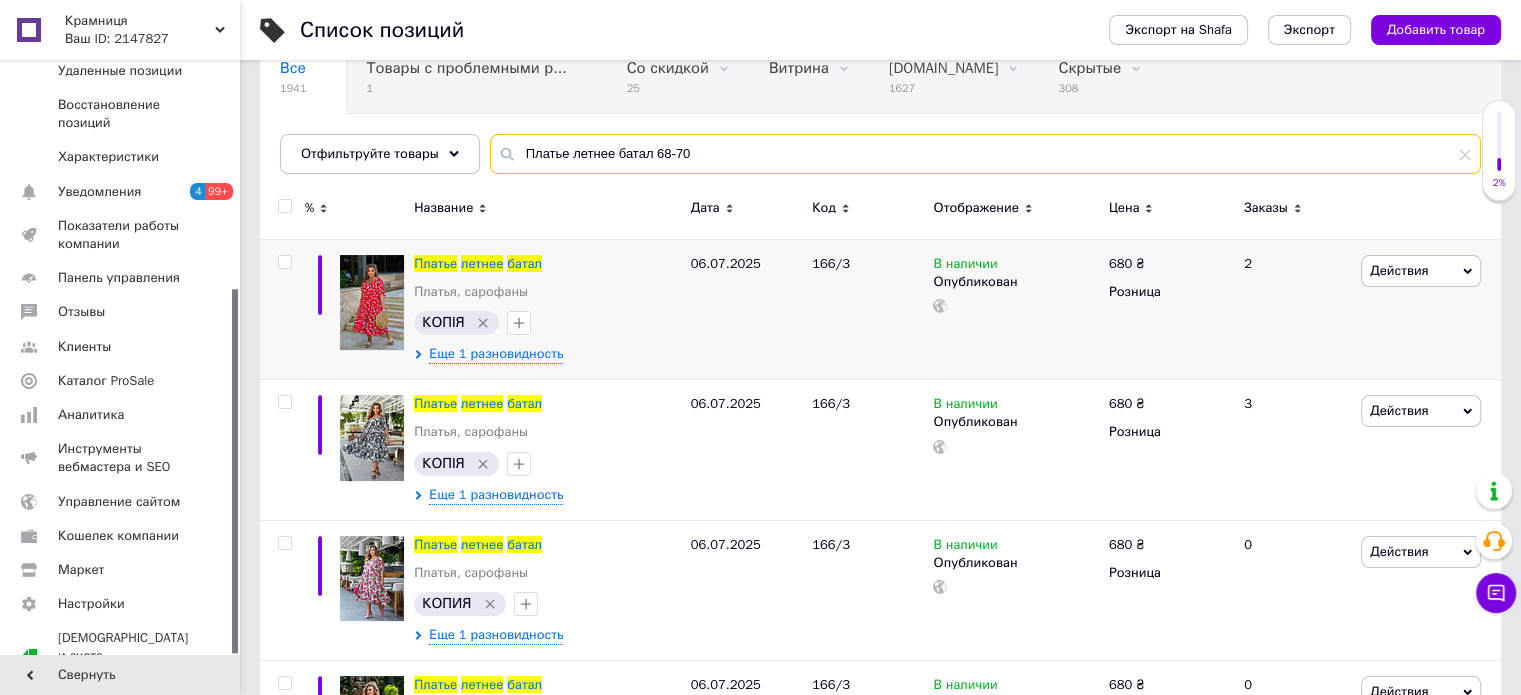 scroll, scrollTop: 200, scrollLeft: 0, axis: vertical 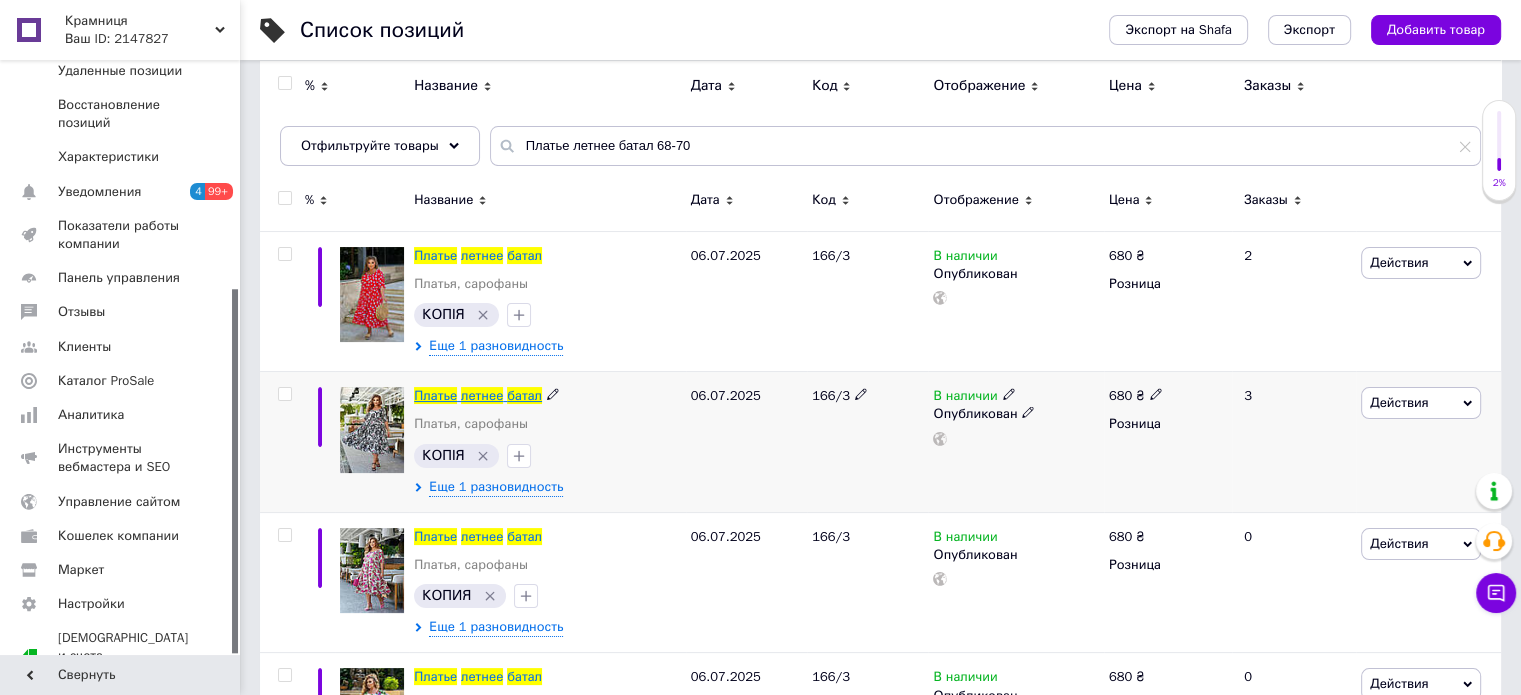 click on "летнее" at bounding box center (482, 395) 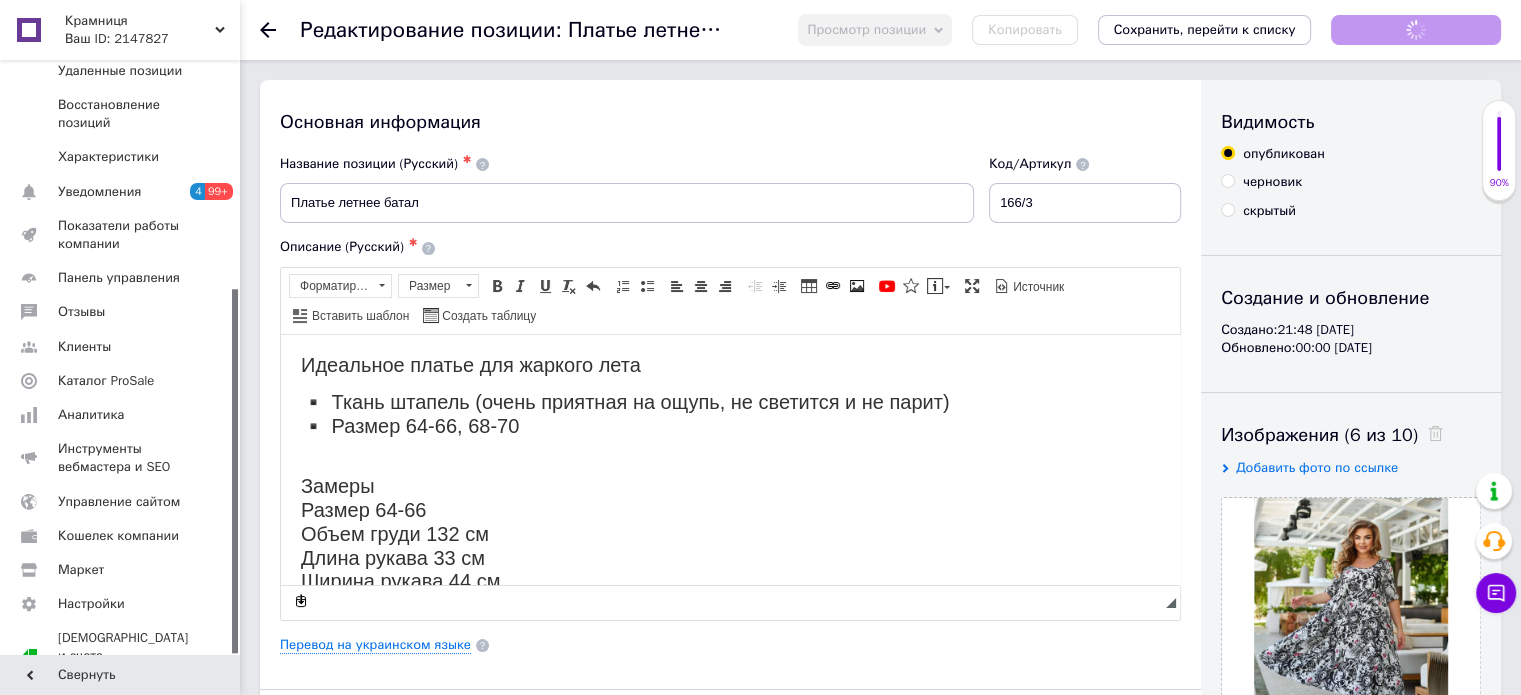 scroll, scrollTop: 0, scrollLeft: 0, axis: both 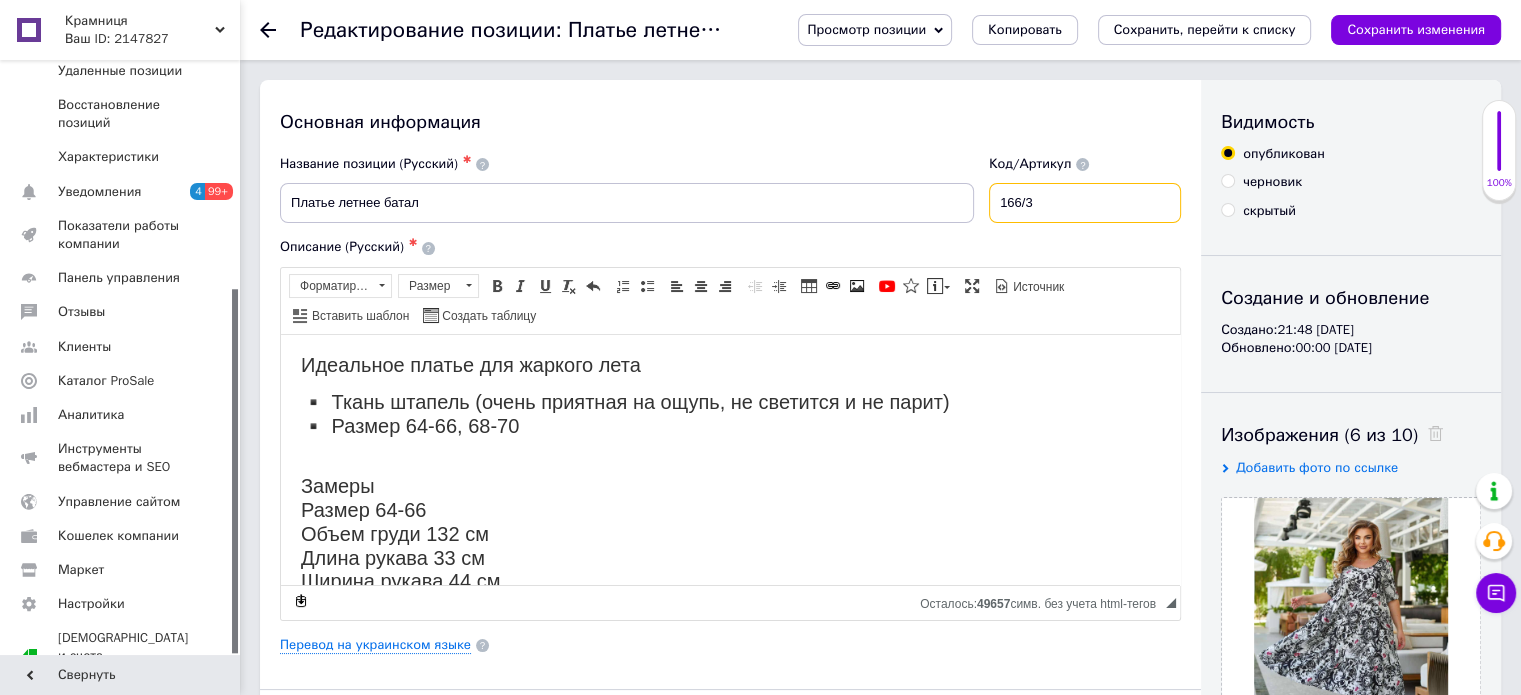 drag, startPoint x: 1080, startPoint y: 194, endPoint x: 982, endPoint y: 194, distance: 98 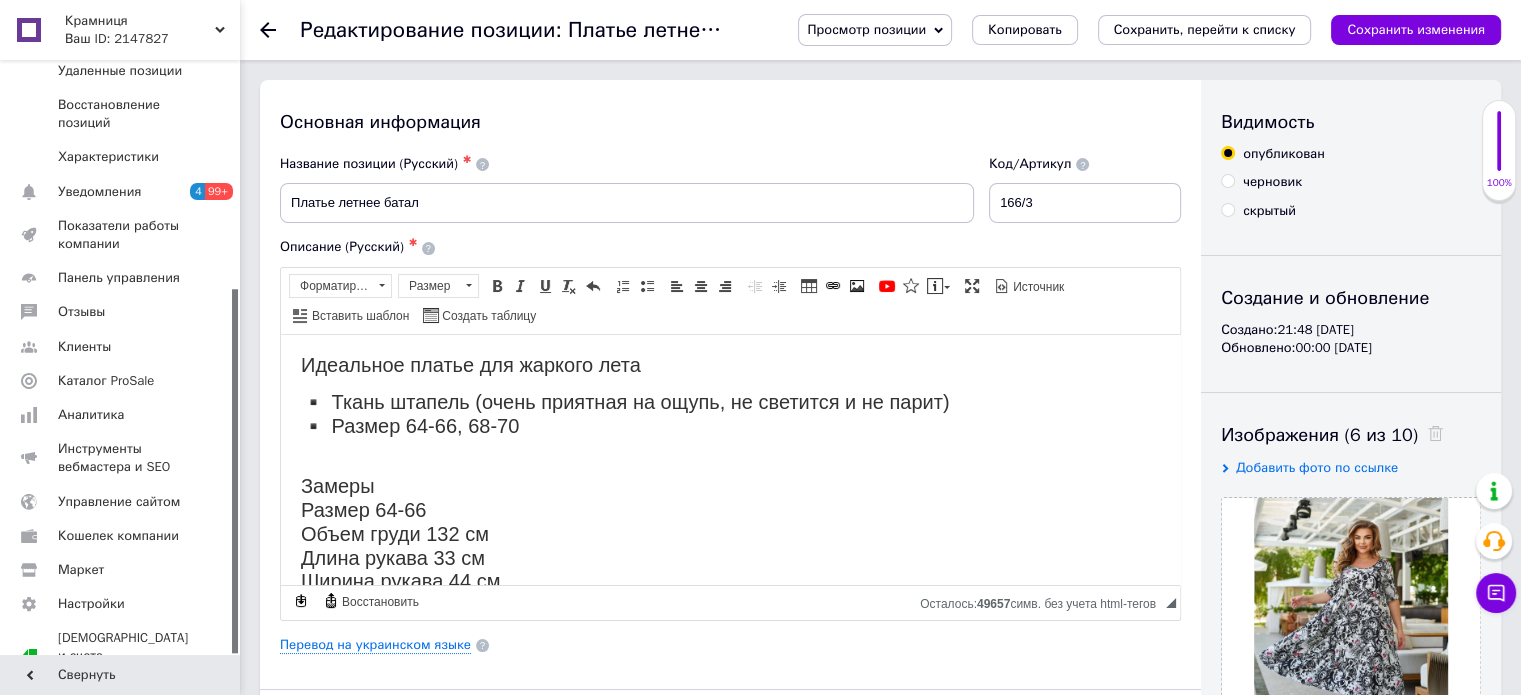 click 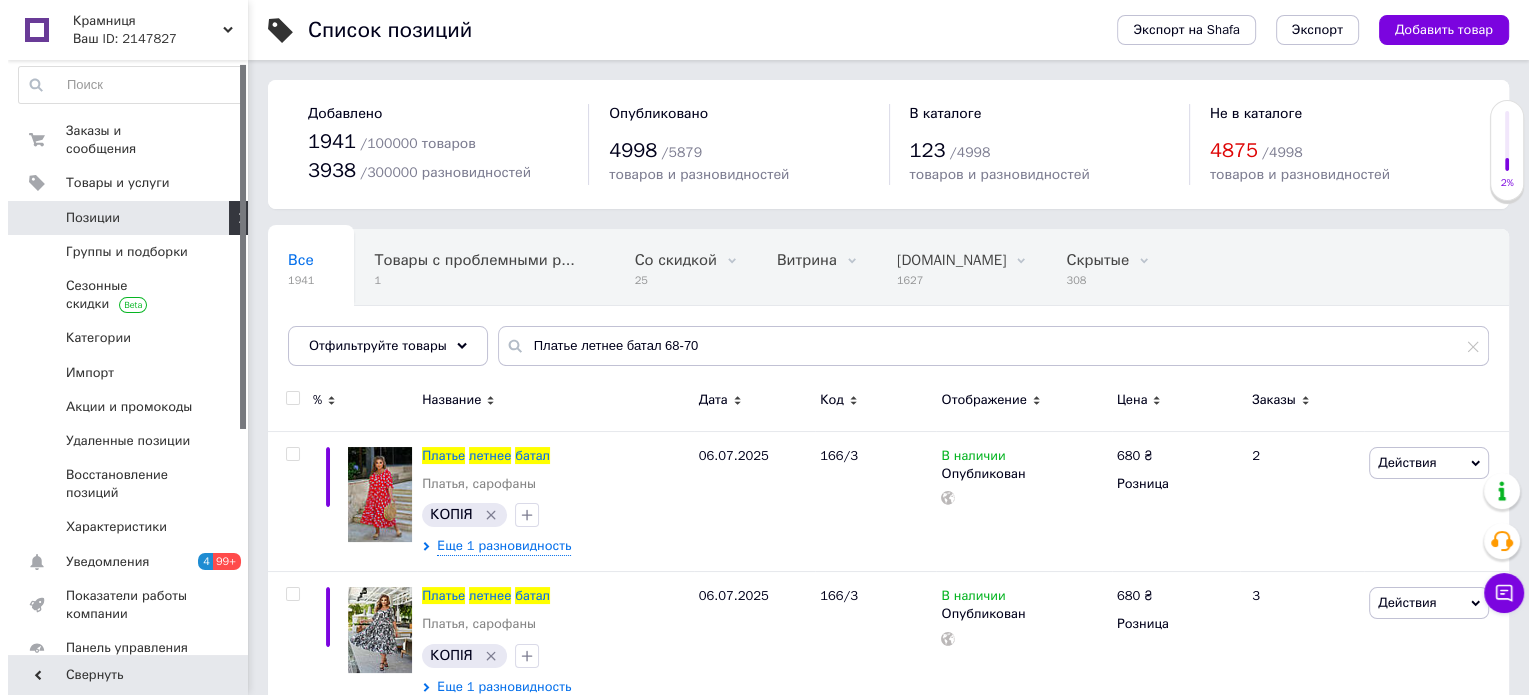 scroll, scrollTop: 0, scrollLeft: 0, axis: both 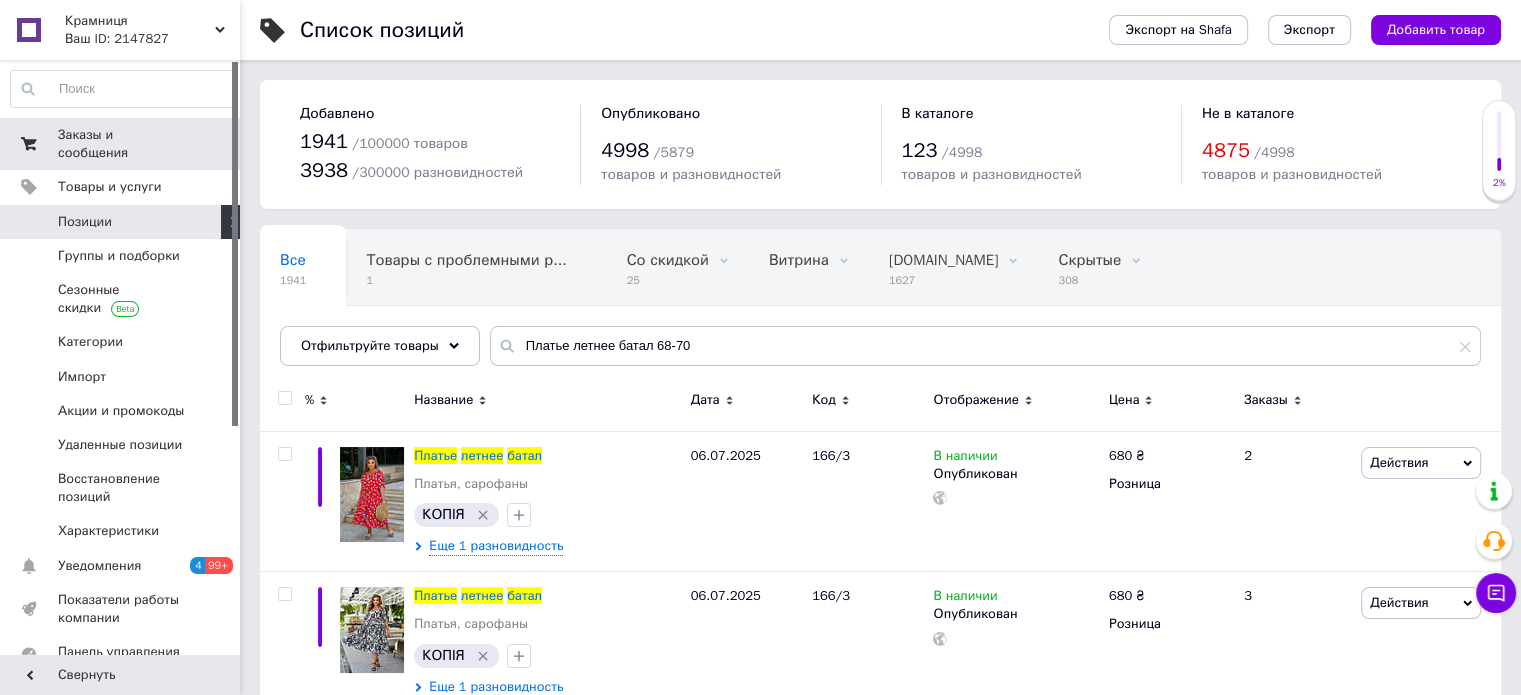 click on "Заказы и сообщения" at bounding box center (121, 144) 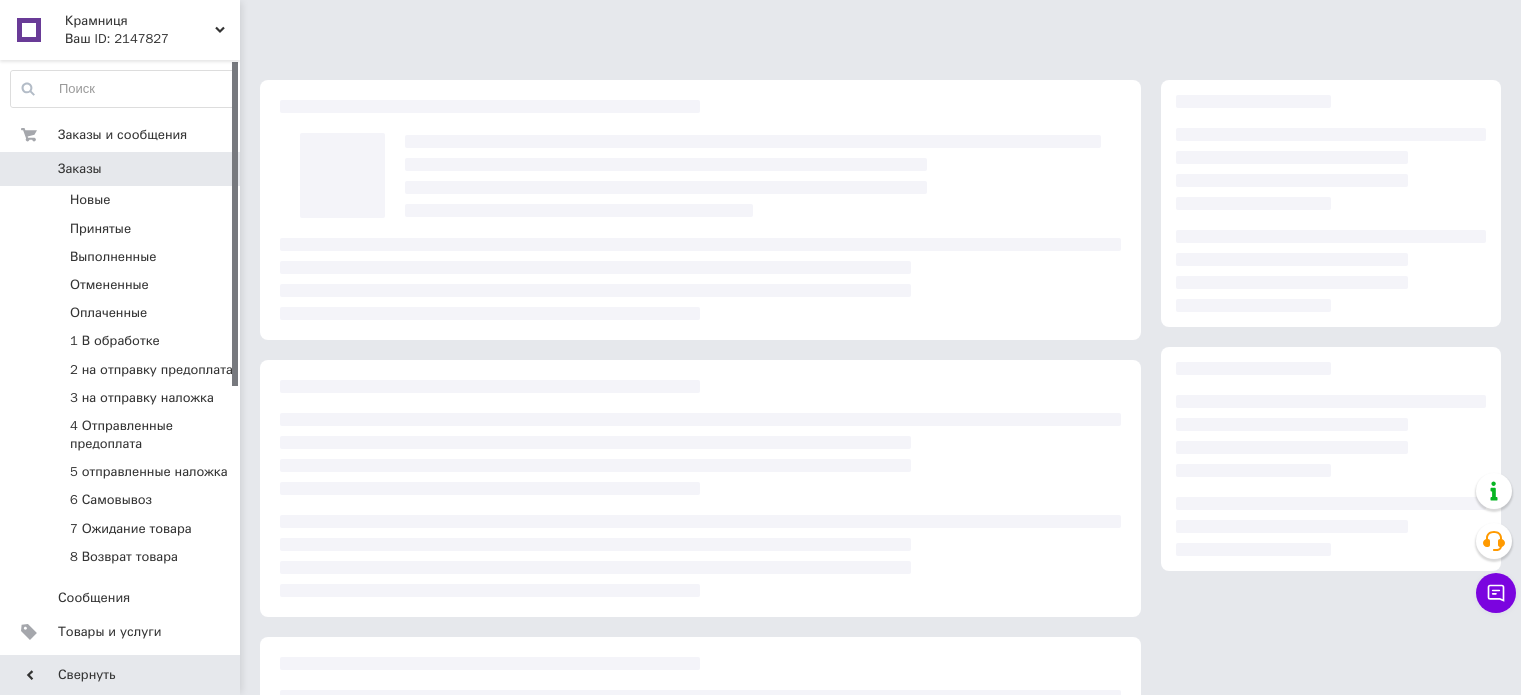 scroll, scrollTop: 0, scrollLeft: 0, axis: both 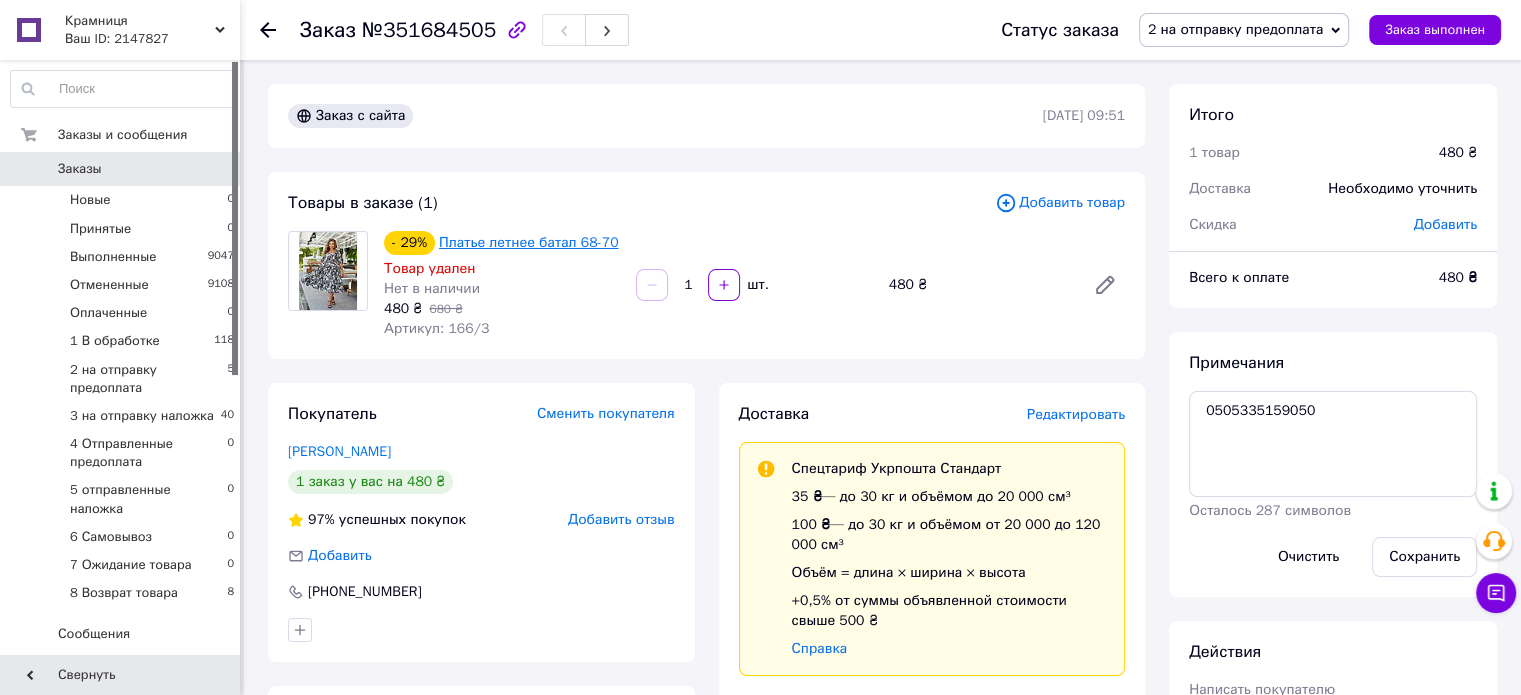 click on "Платье летнее батал 68-70" at bounding box center (529, 242) 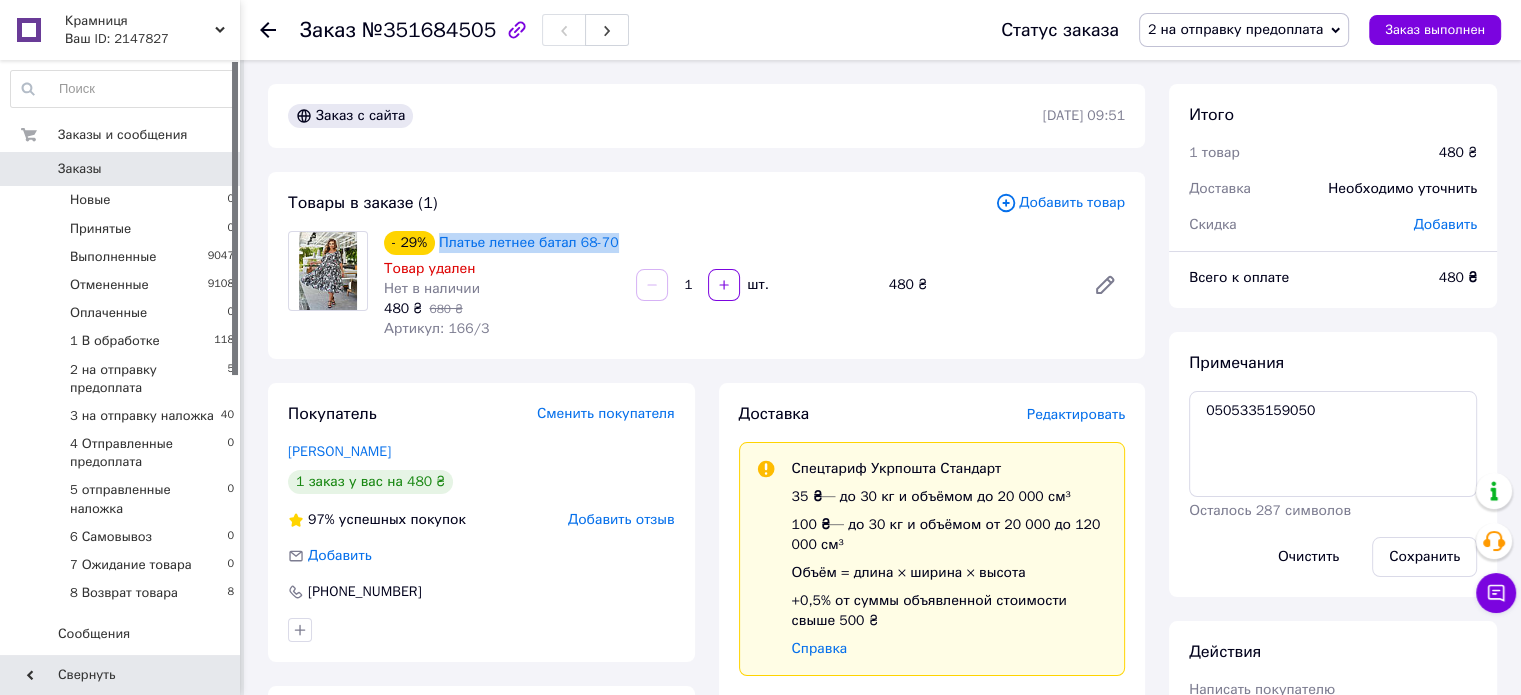 drag, startPoint x: 581, startPoint y: 267, endPoint x: 378, endPoint y: 270, distance: 203.02217 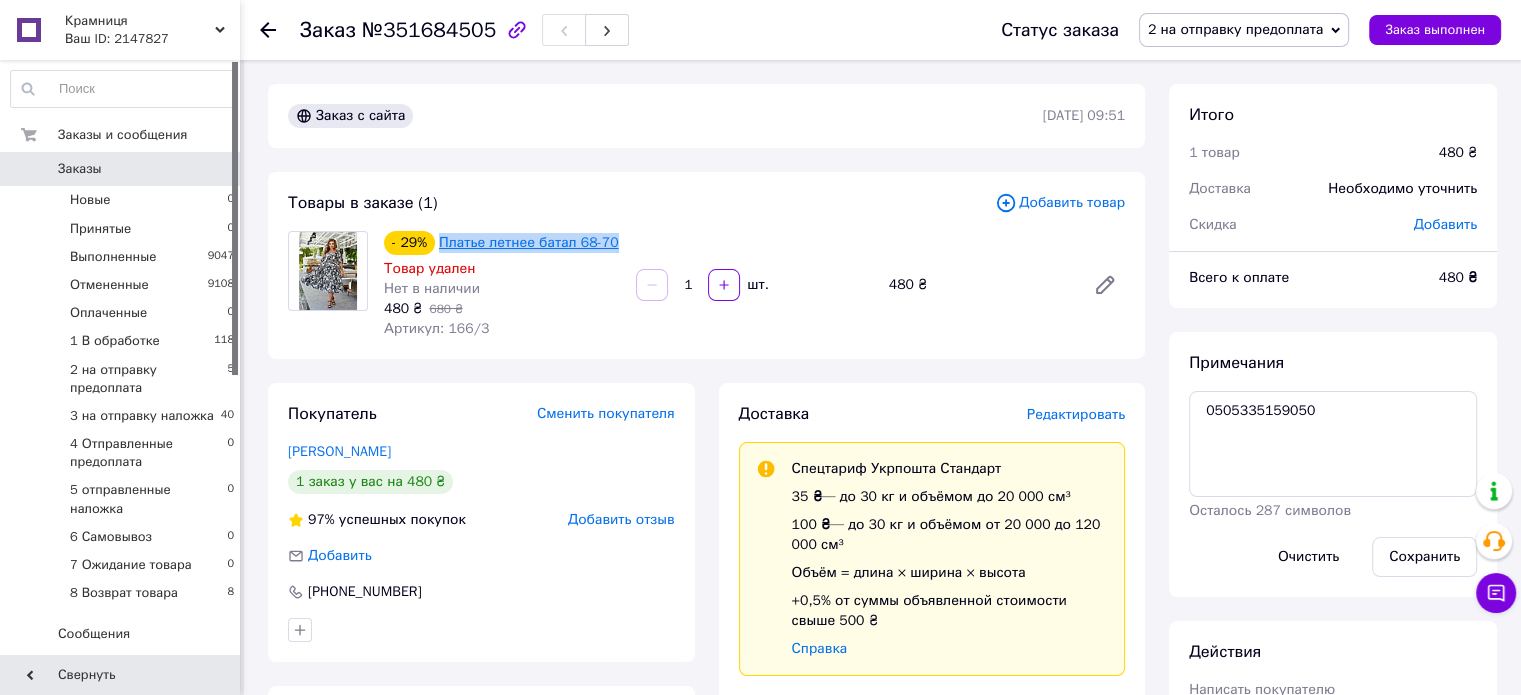 copy on "Платье летнее батал 68-70" 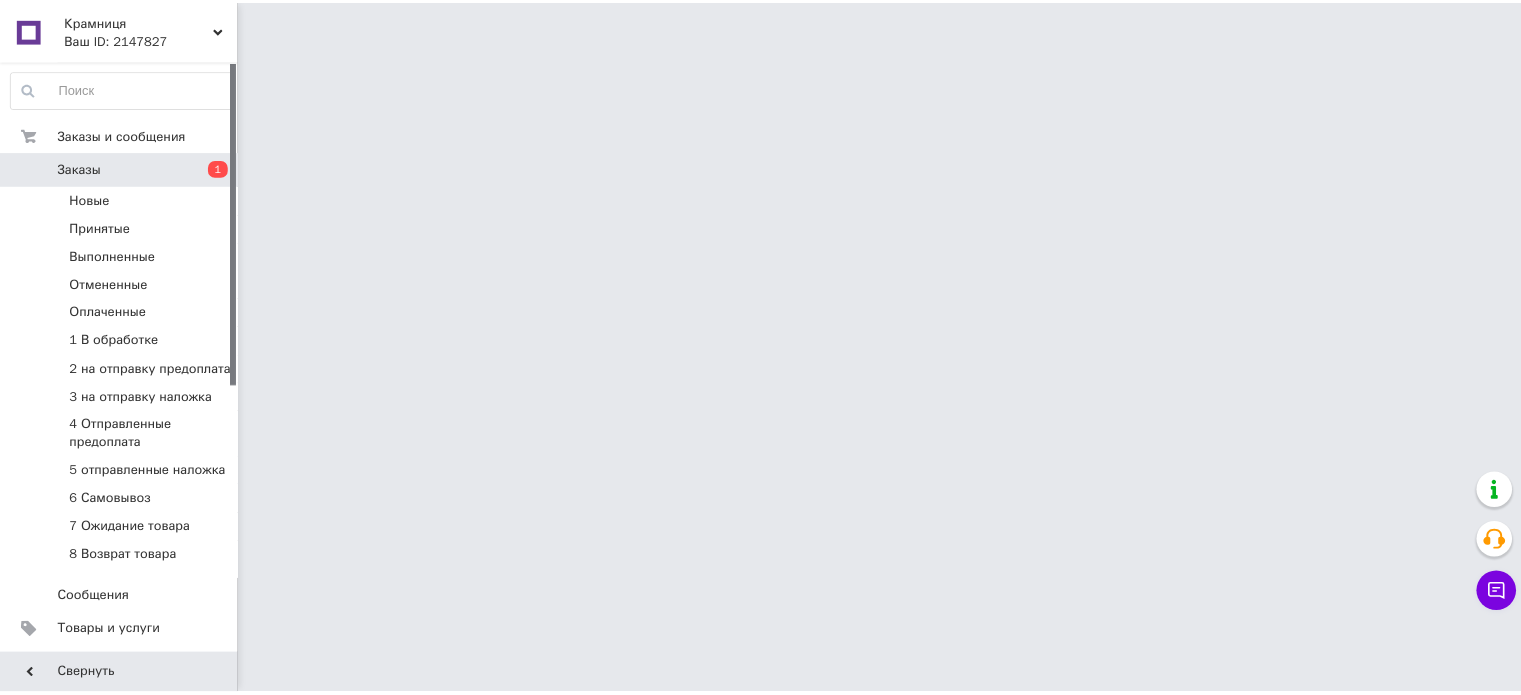 scroll, scrollTop: 0, scrollLeft: 0, axis: both 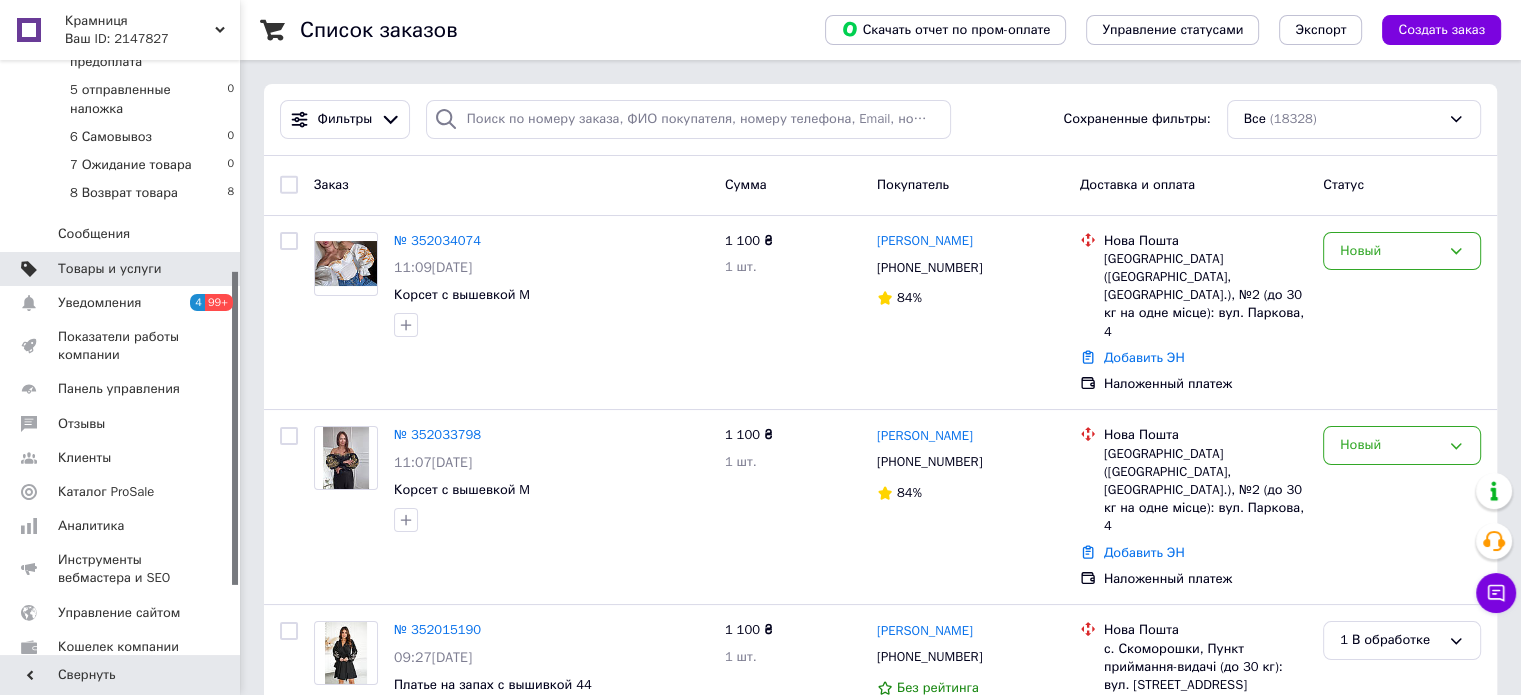 click on "Товары и услуги" at bounding box center [110, 269] 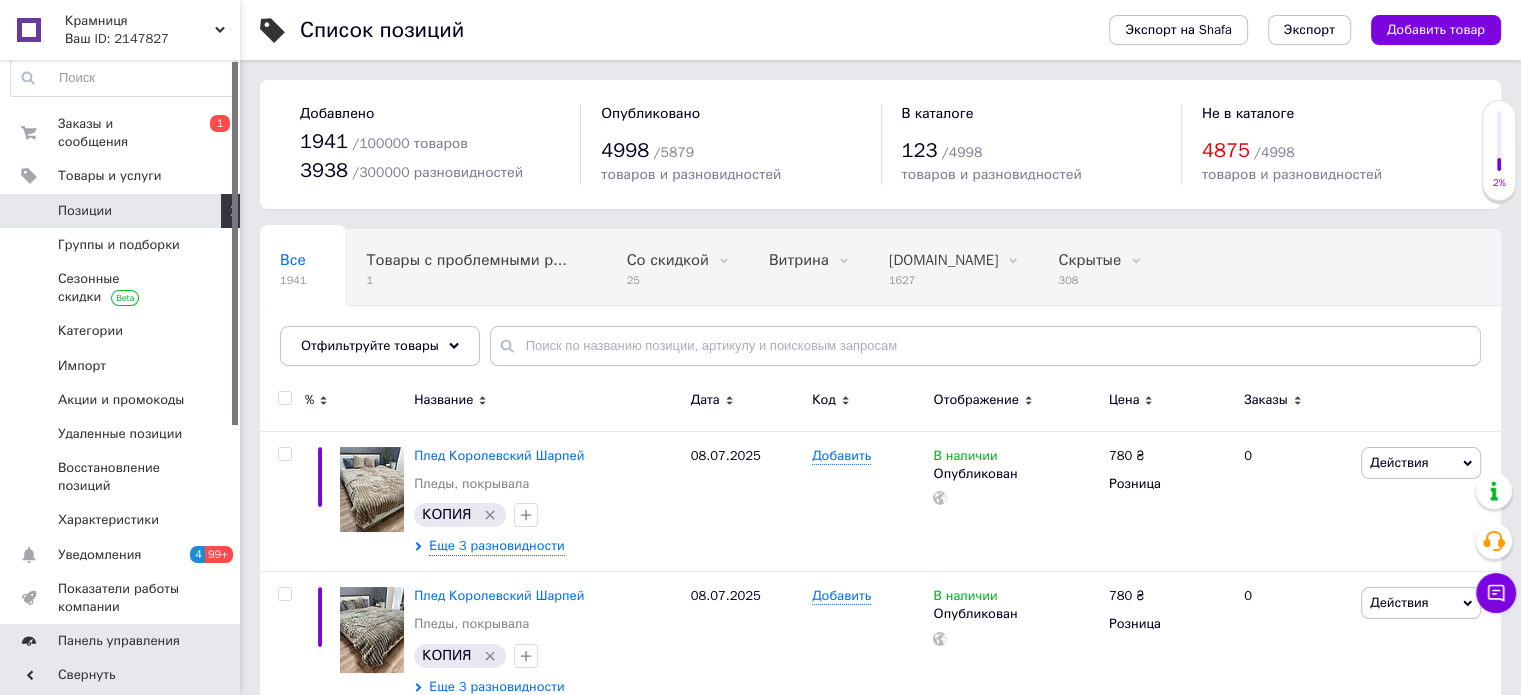 scroll, scrollTop: 0, scrollLeft: 0, axis: both 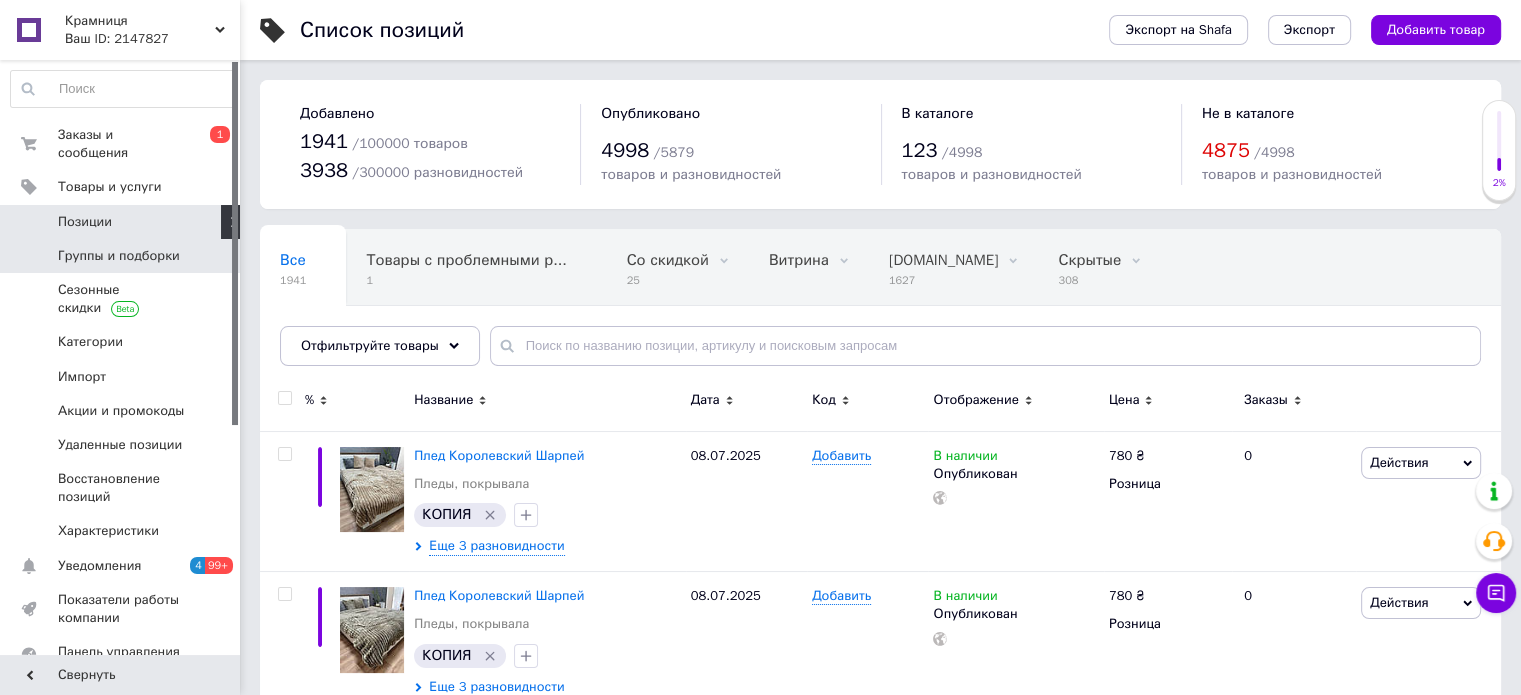 click on "Группы и подборки" at bounding box center (119, 256) 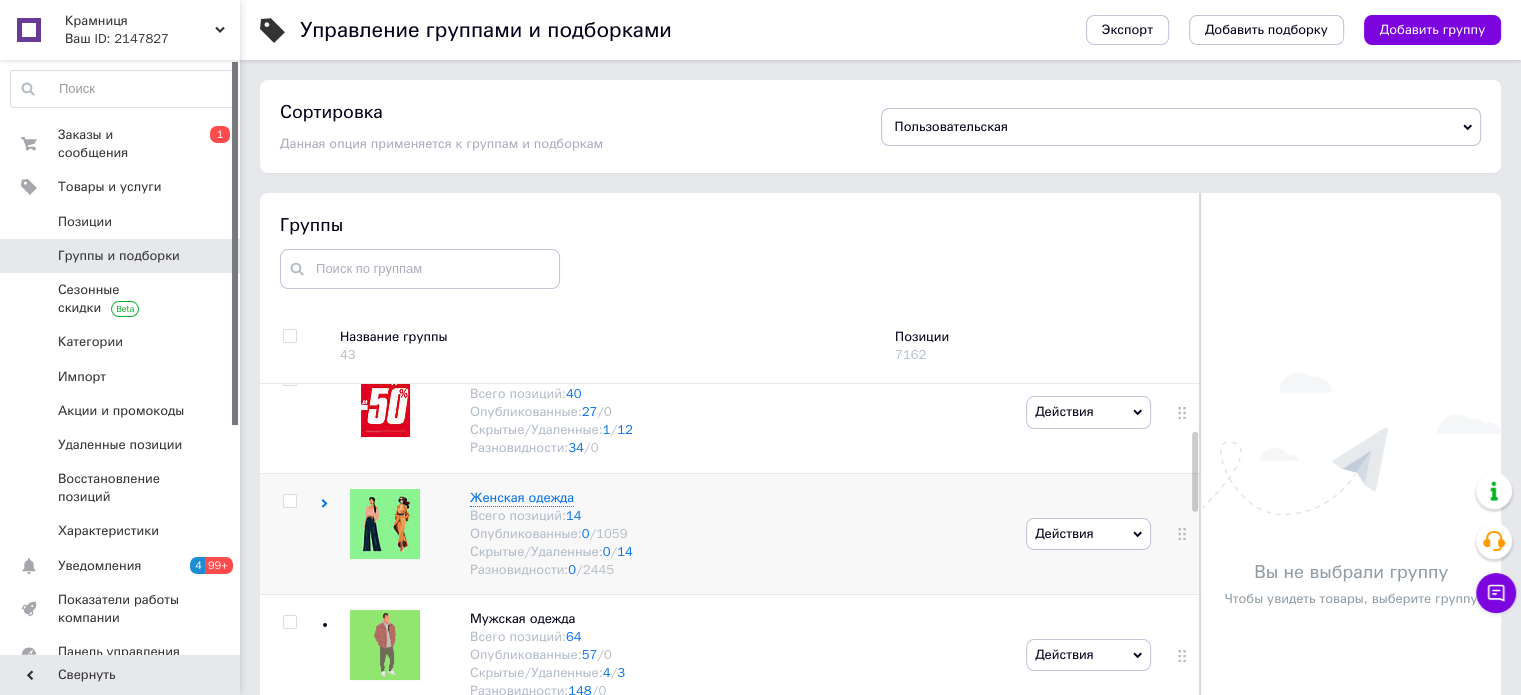 scroll, scrollTop: 133, scrollLeft: 0, axis: vertical 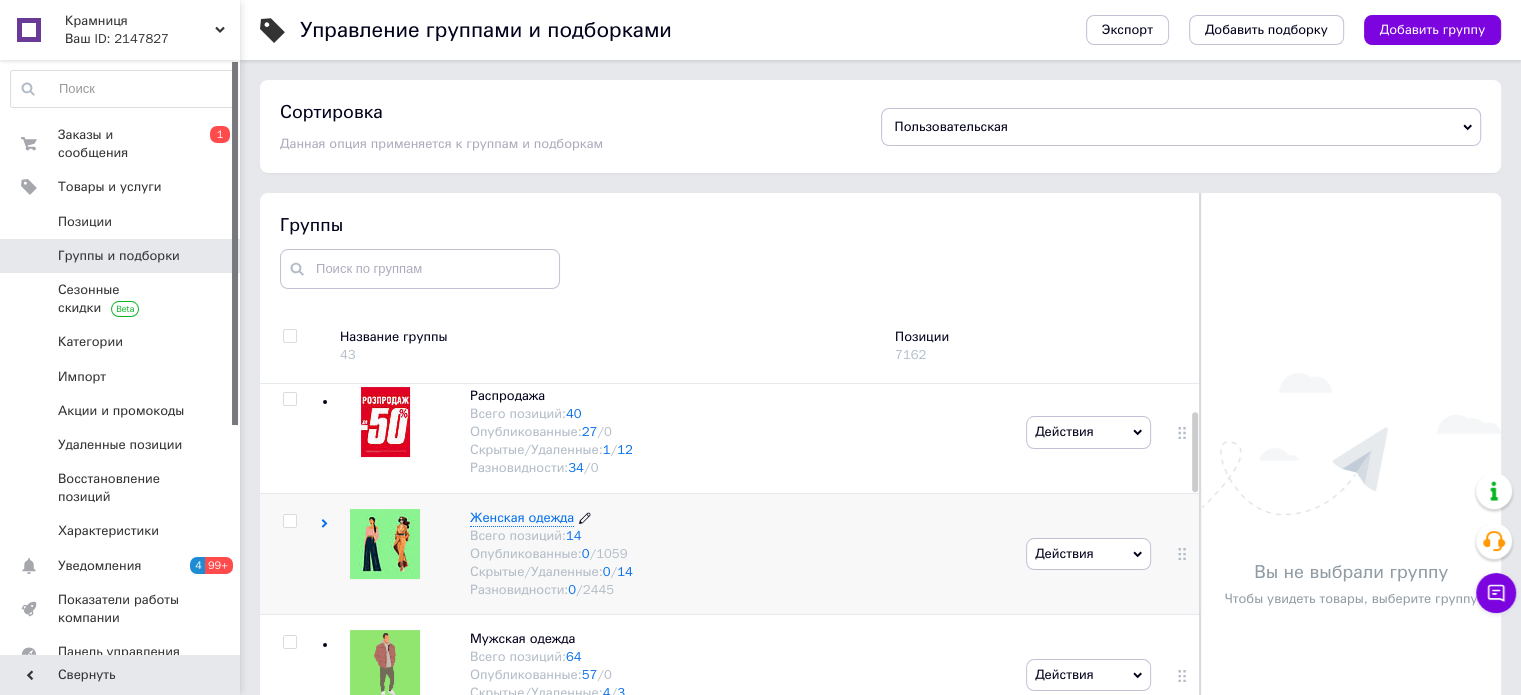 click on "Женская одежда" at bounding box center (522, 517) 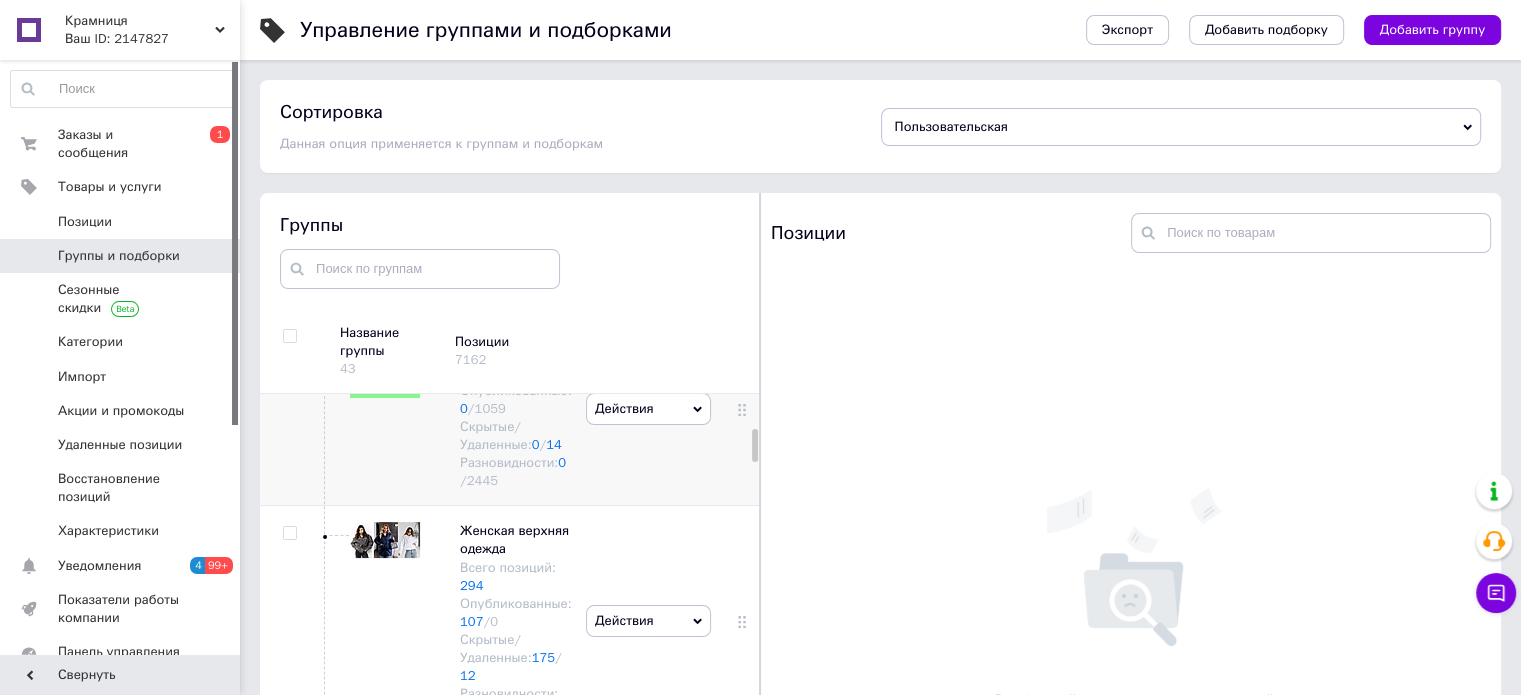scroll, scrollTop: 400, scrollLeft: 0, axis: vertical 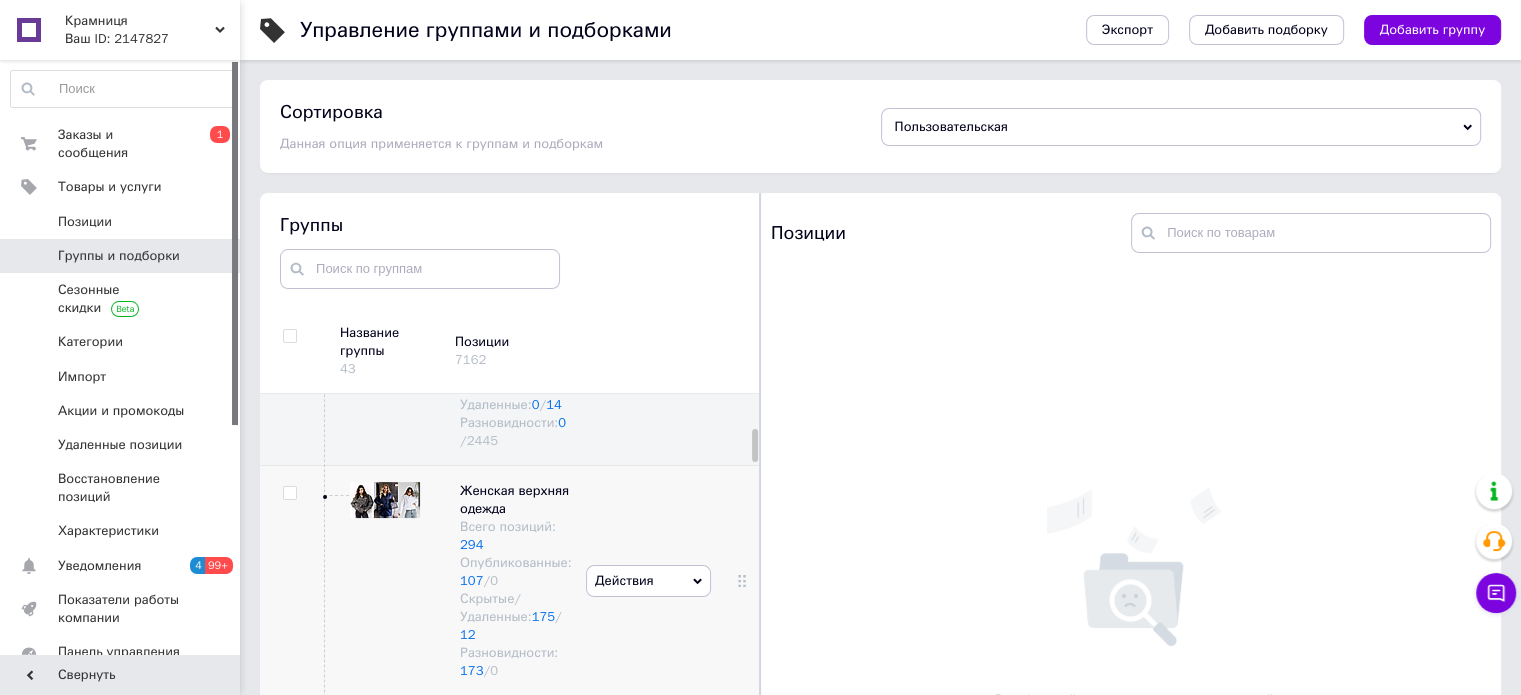 click on "Действия Скрыть группу Редактировать группу Добавить подгруппу Добавить товар Удалить группу" at bounding box center (648, 581) 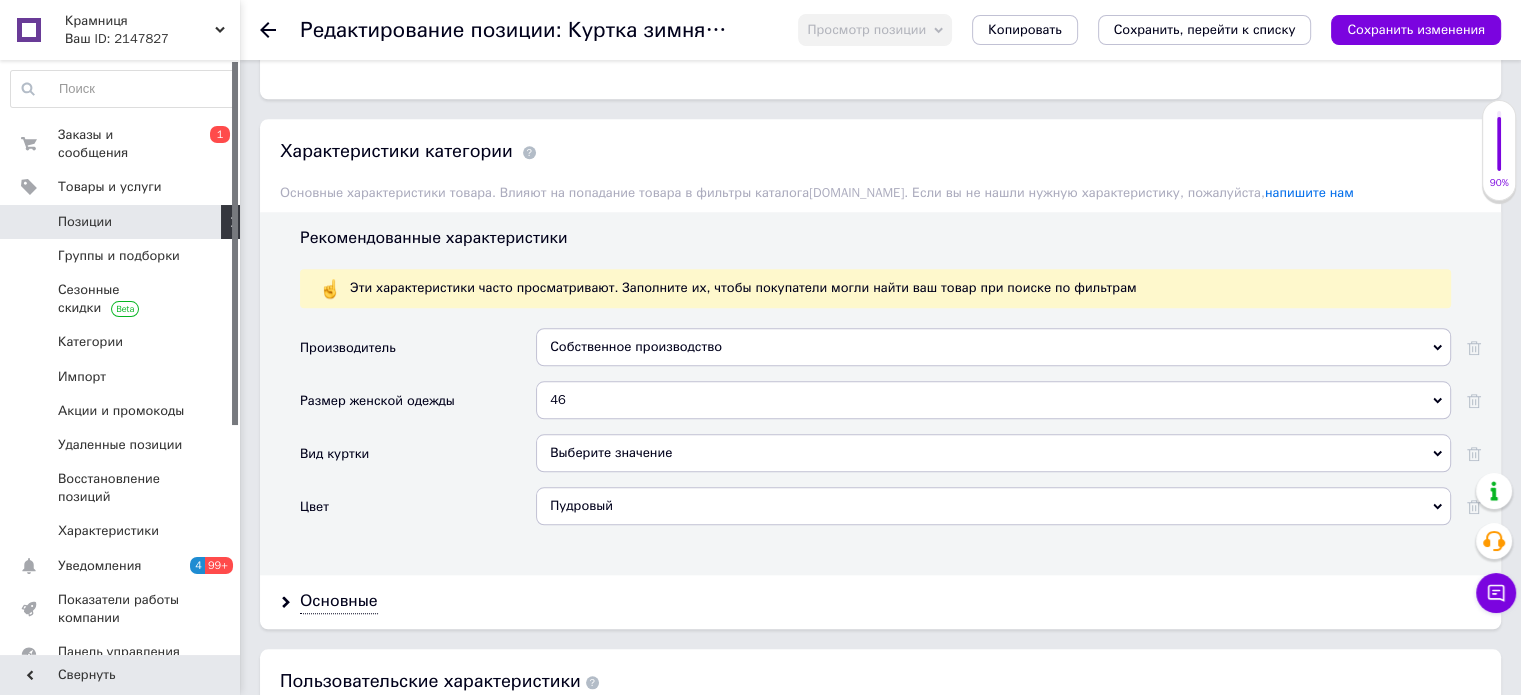 scroll, scrollTop: 1800, scrollLeft: 0, axis: vertical 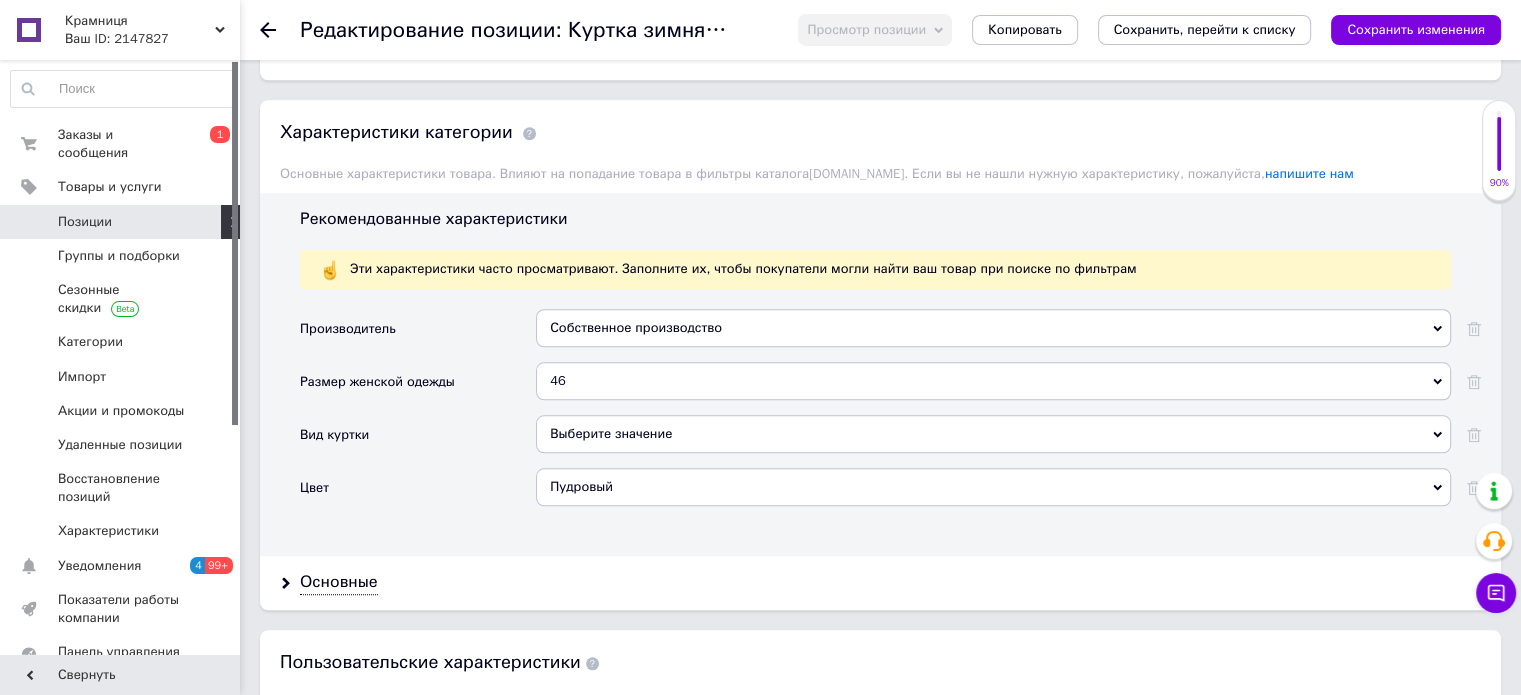 click on "Выберите значение" at bounding box center [993, 434] 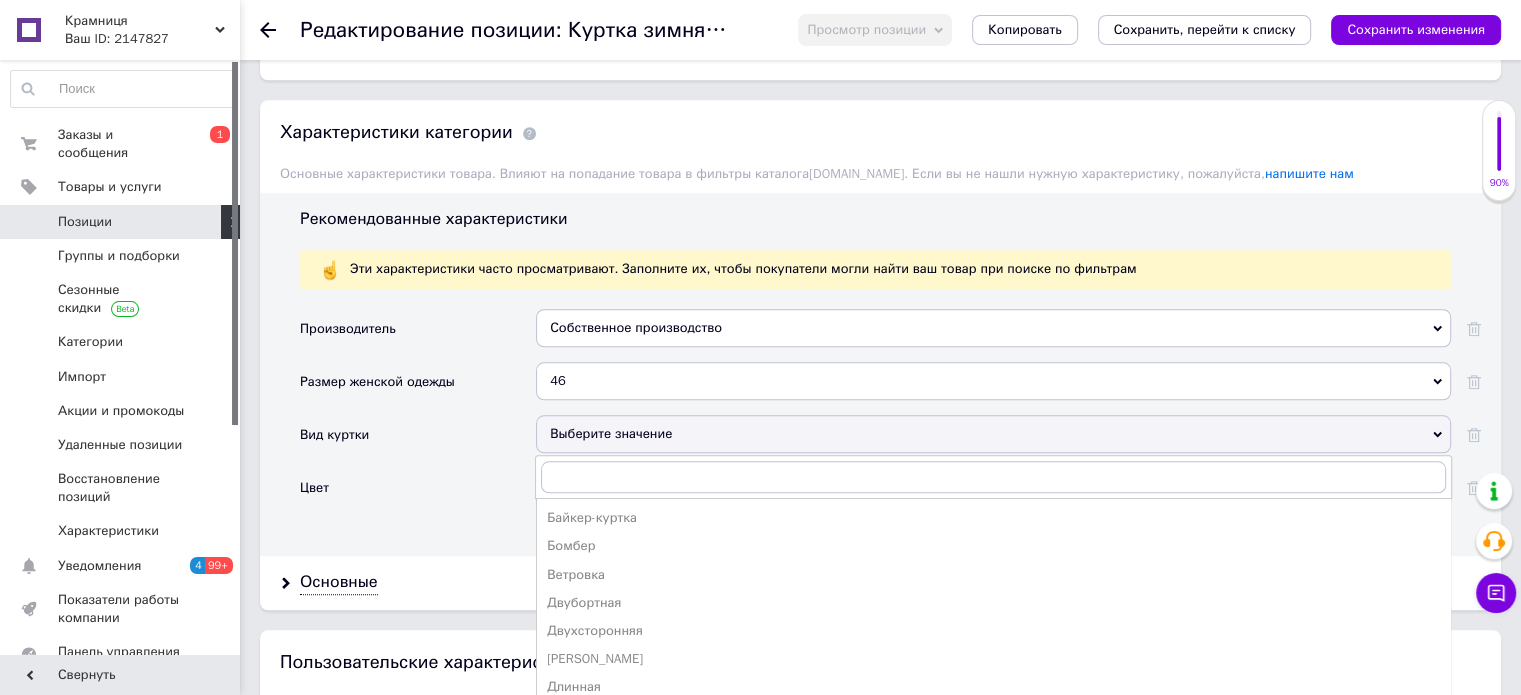 click on "Вид куртки" at bounding box center (418, 441) 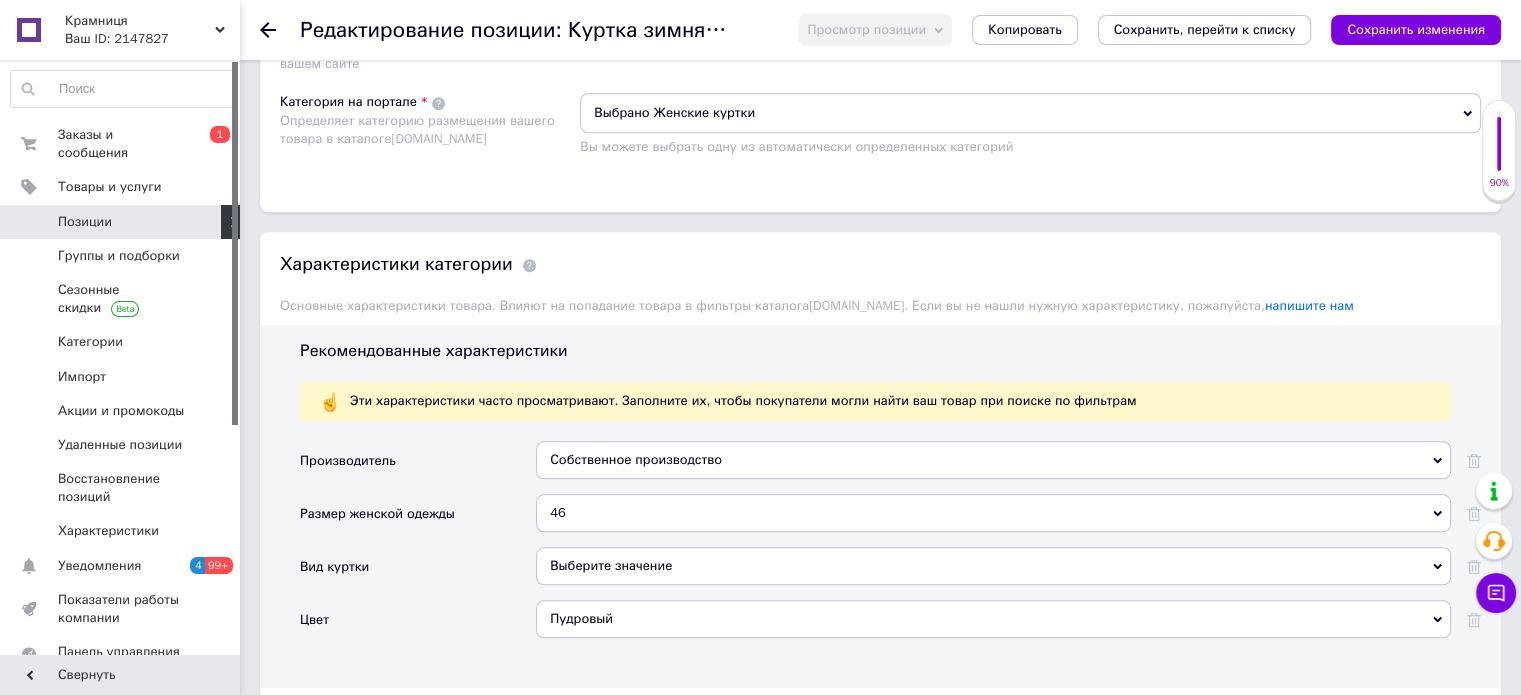 scroll, scrollTop: 1933, scrollLeft: 0, axis: vertical 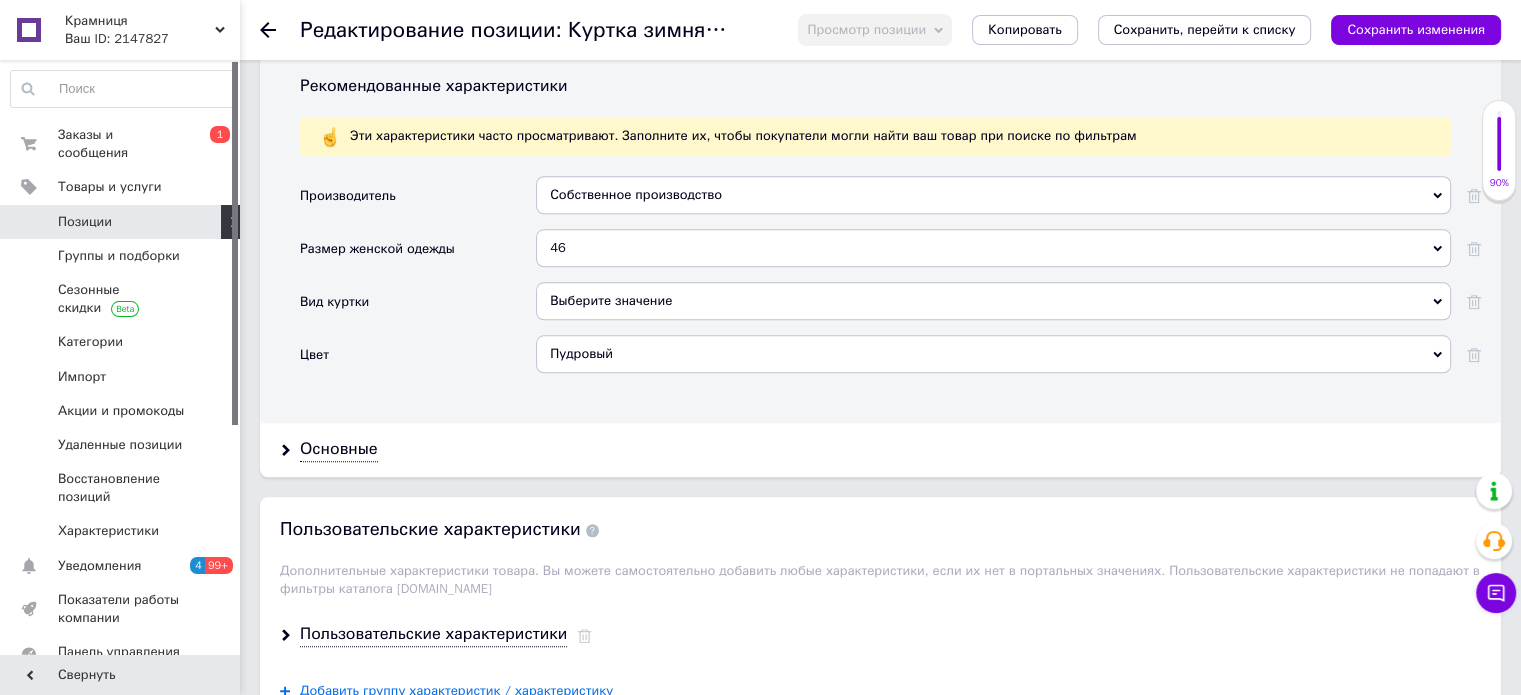 click 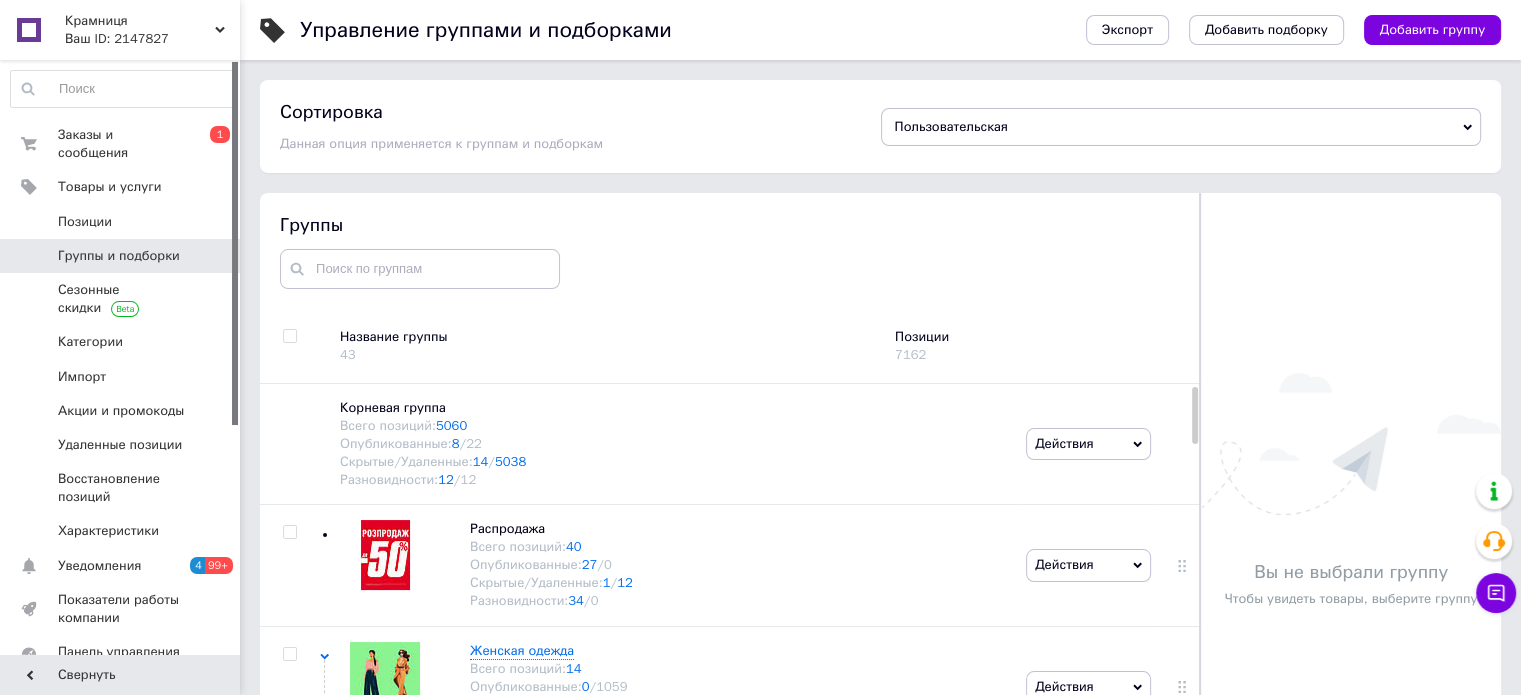 scroll, scrollTop: 41, scrollLeft: 0, axis: vertical 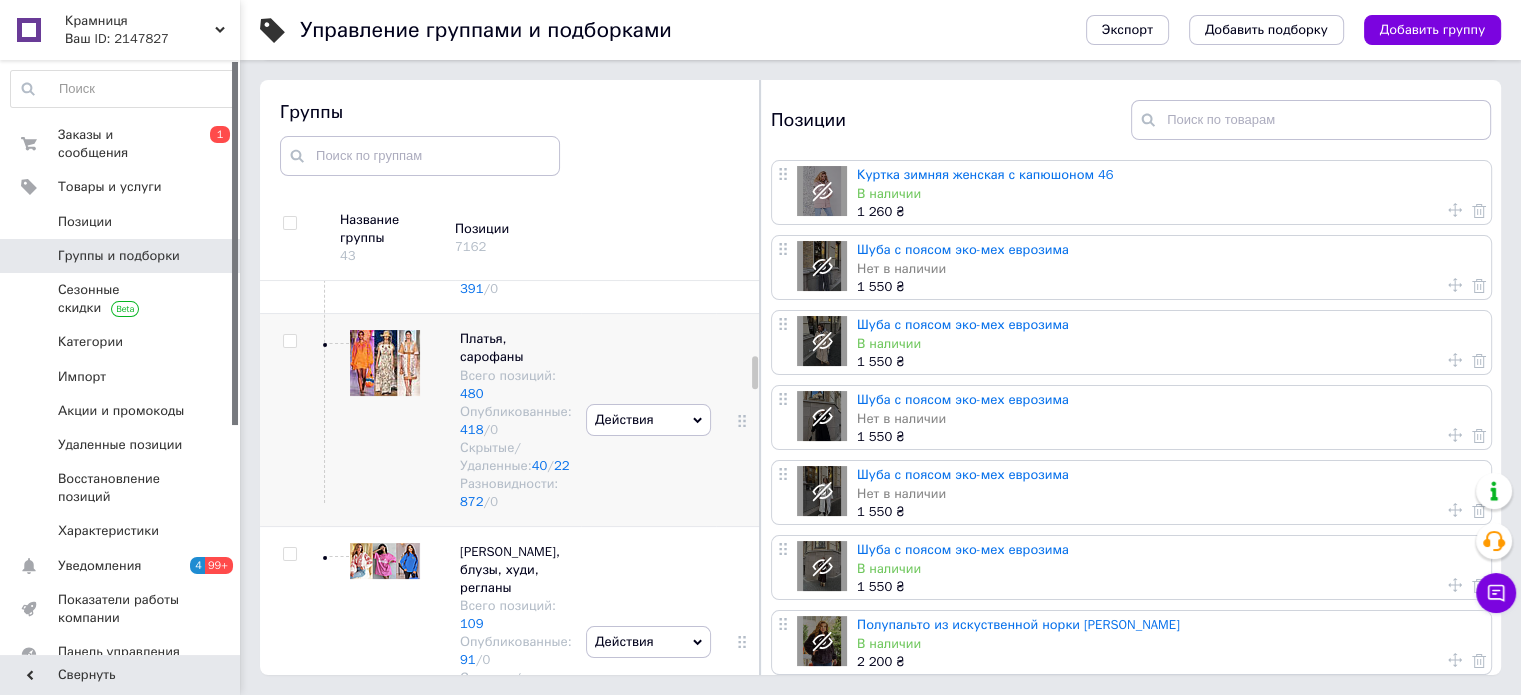 click on "Действия Скрыть группу Редактировать группу Добавить подгруппу Добавить товар Удалить группу" at bounding box center [648, 420] 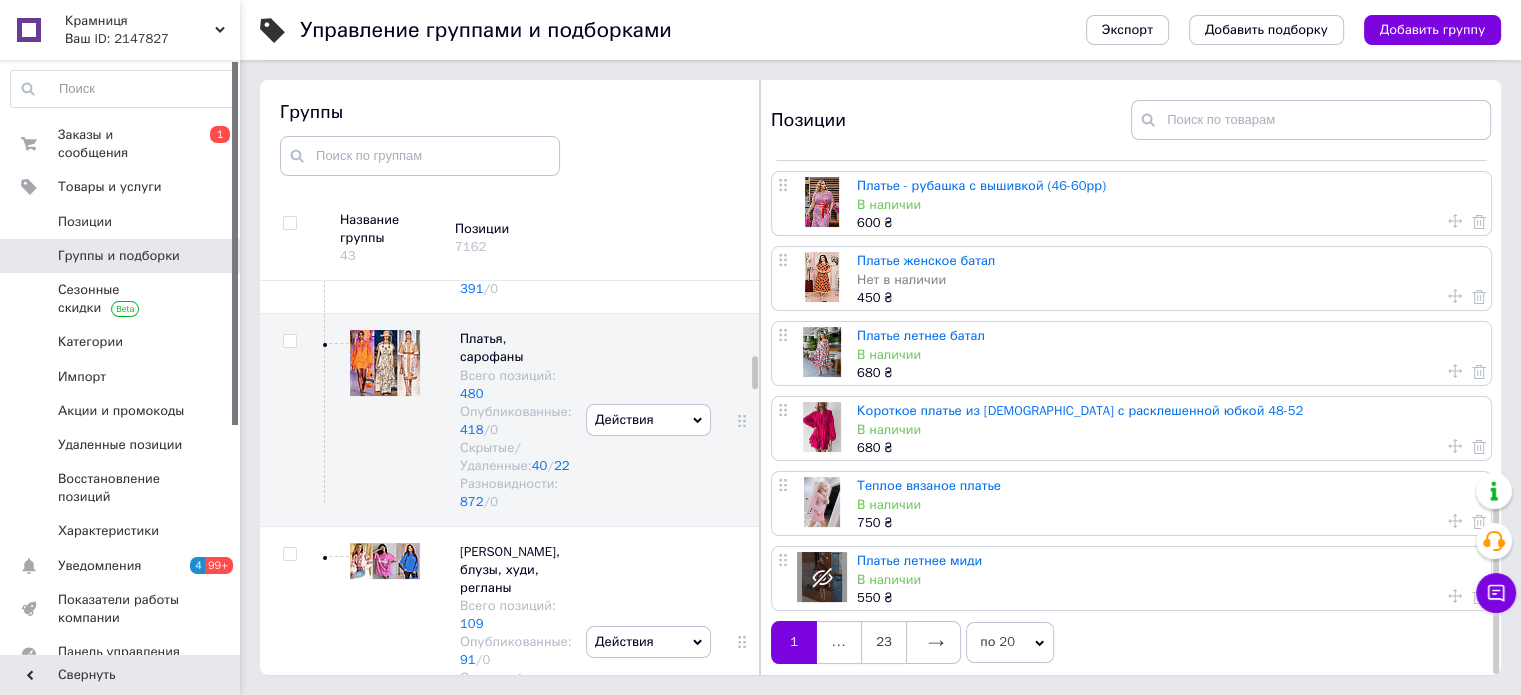 scroll, scrollTop: 1046, scrollLeft: 0, axis: vertical 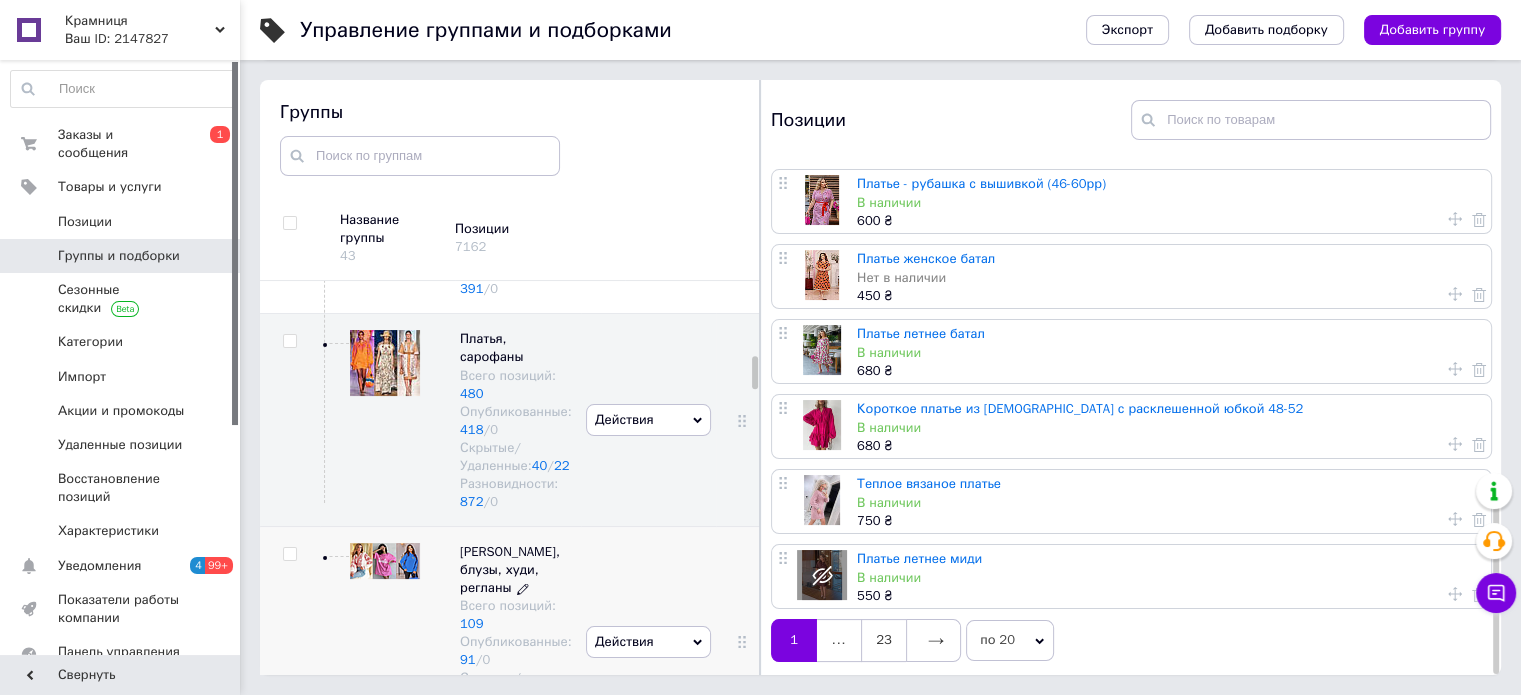 click on "Кофты, блузы, худи, регланы" at bounding box center (510, 569) 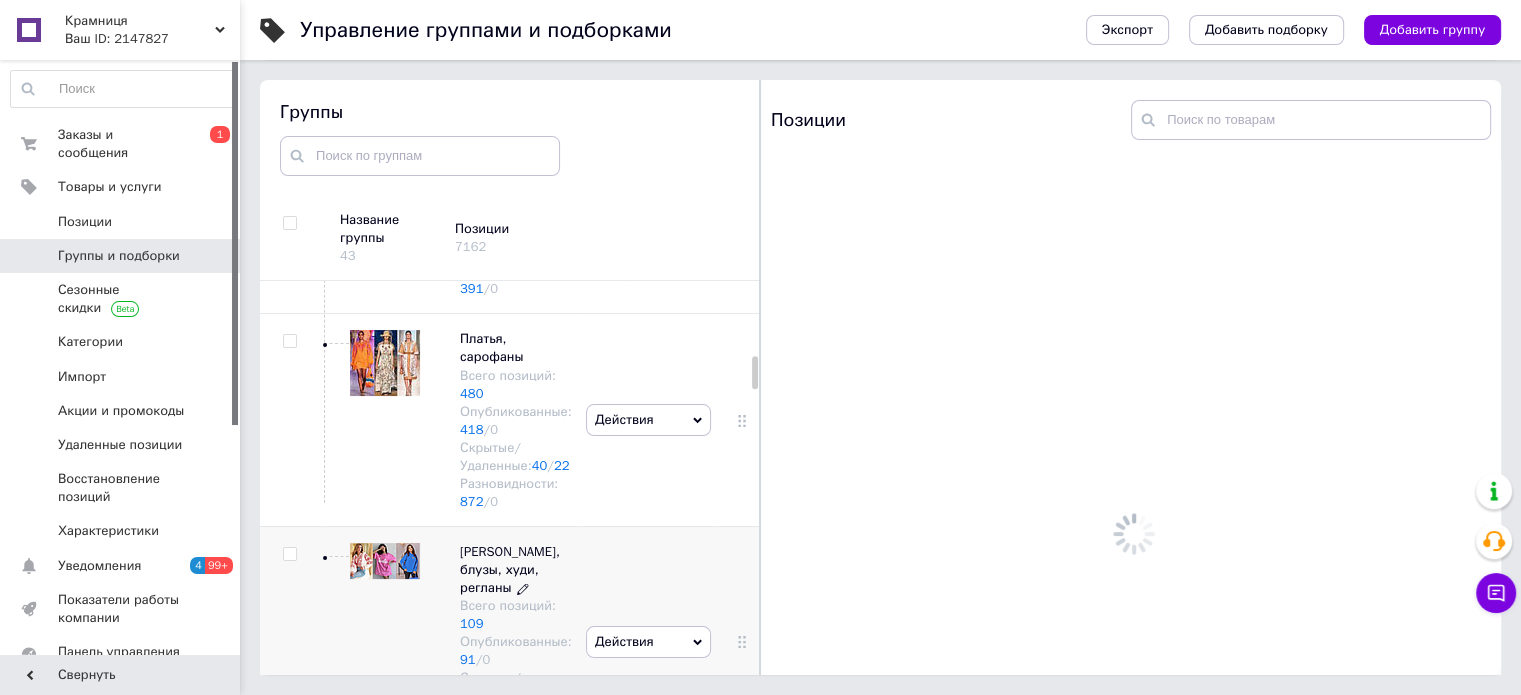 scroll, scrollTop: 0, scrollLeft: 0, axis: both 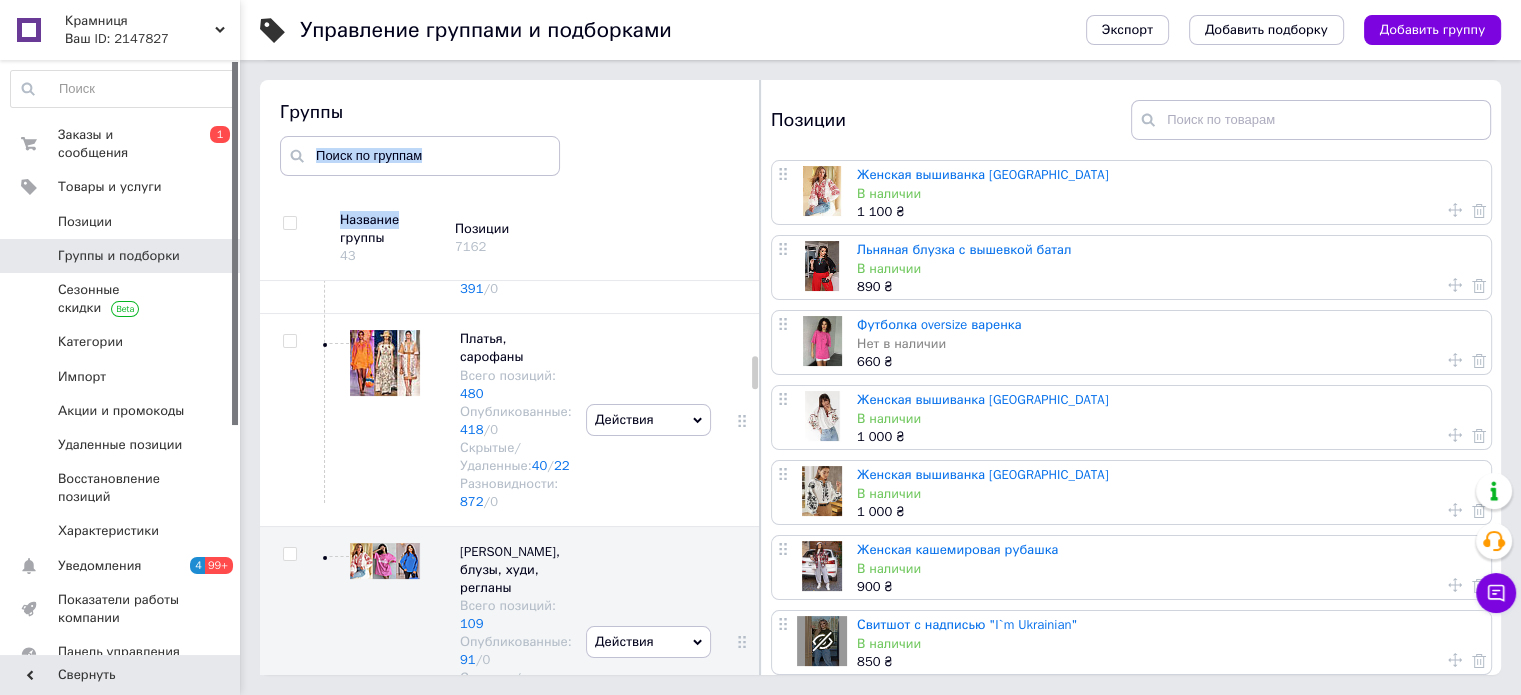 click on "Группы Название группы 43 Позиции 7162 Корневая группа Всего позиций:  5060 Опубликованные:  8  /  22 Скрытые/Удаленные:  14  /  5038 Разновидности:  12  /  12 Действия Добавить подгруппу Добавить товар Распродажа Всего позиций:  40 Опубликованные:  27  /  0 Скрытые/Удаленные:  1  /  12 Разновидности:  34  /  0 Действия Скрыть группу Редактировать группу Добавить подгруппу Добавить товар Удалить группу Женская одежда Всего позиций:  14 Опубликованные:  0  /  1059 Скрытые/Удаленные:  0  /  14 Разновидности:  0  /  2445 Действия Скрыть группу Редактировать группу Добавить подгруппу 294 107  /" at bounding box center [510, 377] 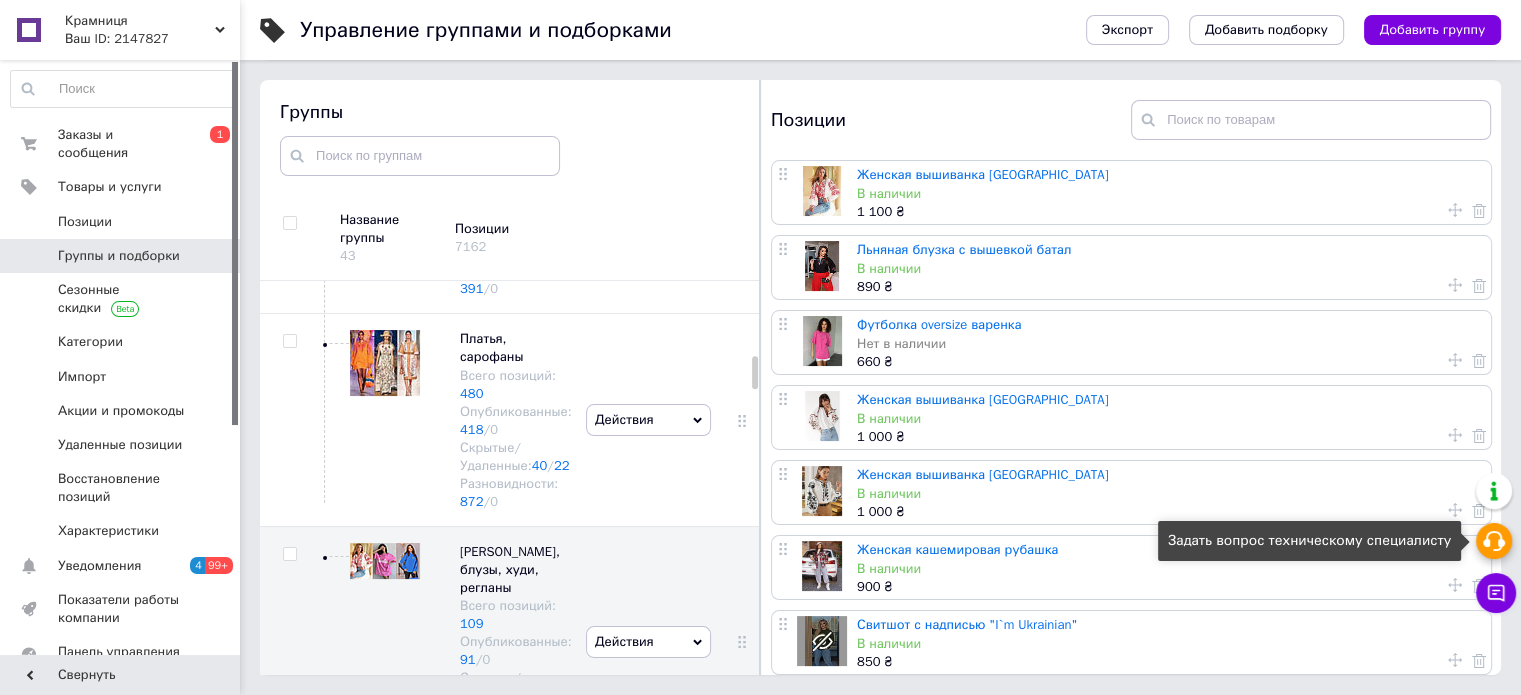 click 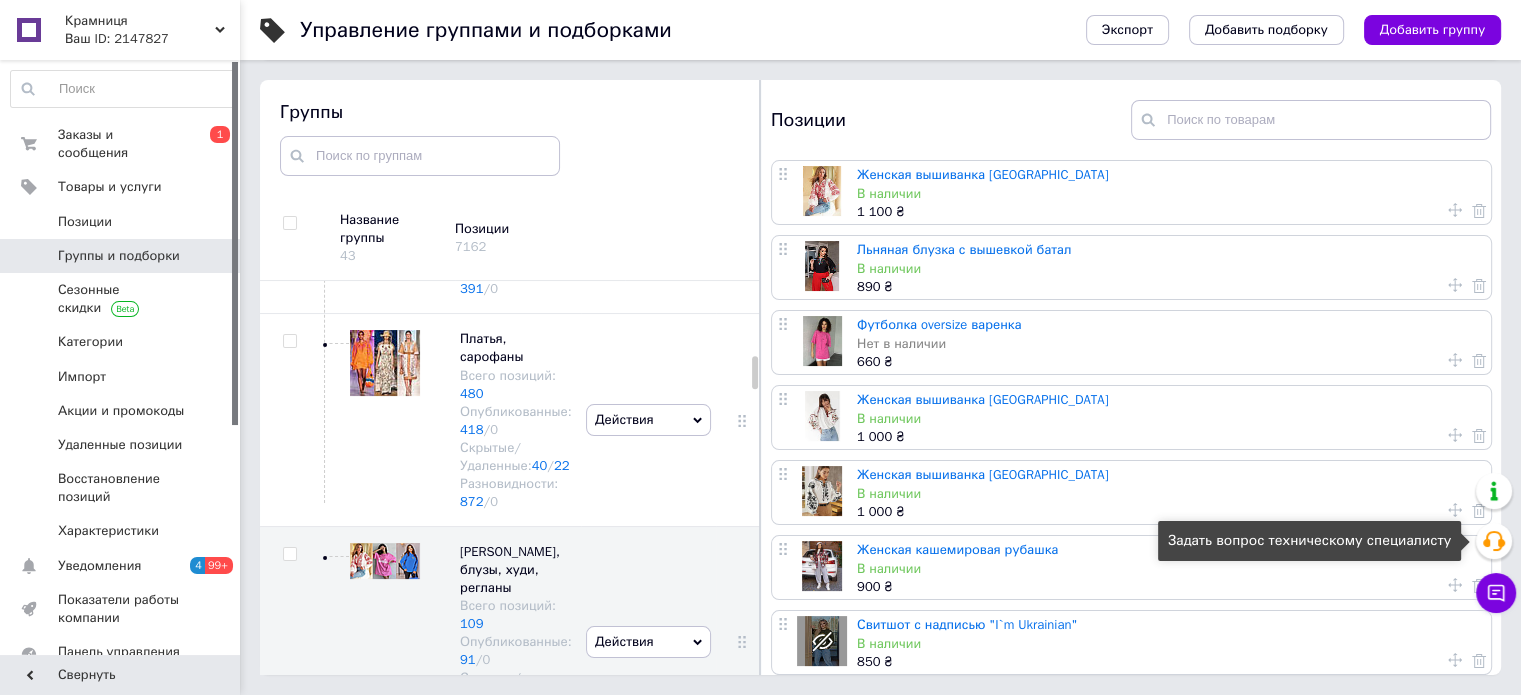 click on "Управление группами и подборками Экспорт Добавить подборку Добавить группу" at bounding box center [880, 30] 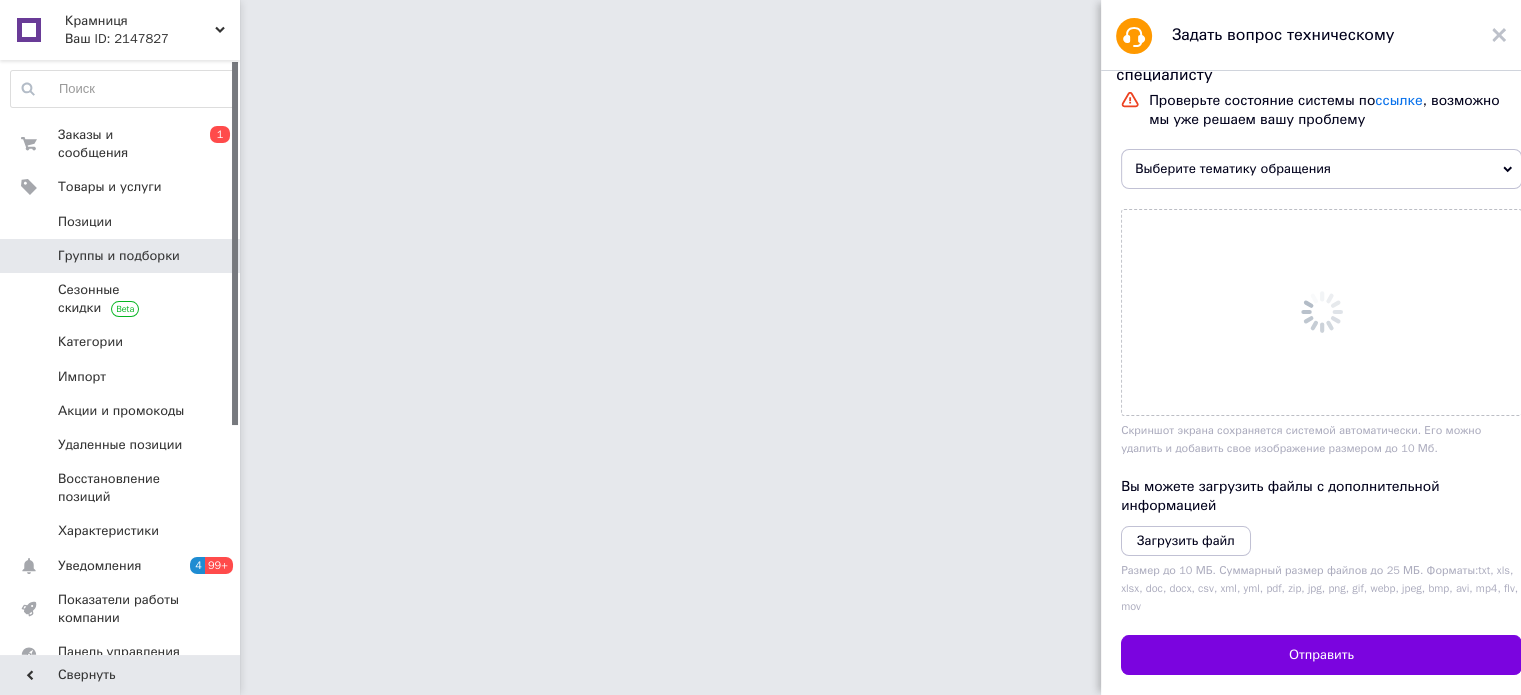 click on "Задать вопрос техническому специалисту" at bounding box center [1311, 35] 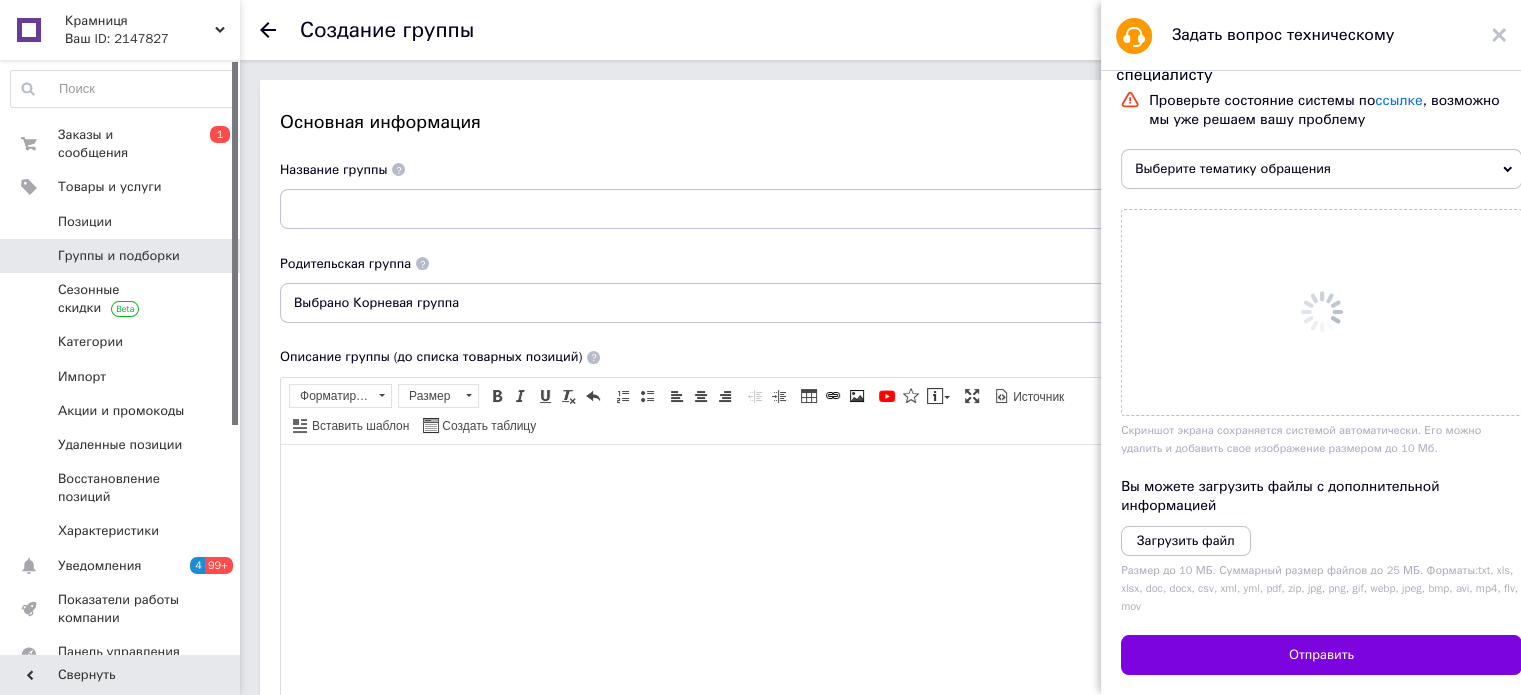scroll, scrollTop: 0, scrollLeft: 0, axis: both 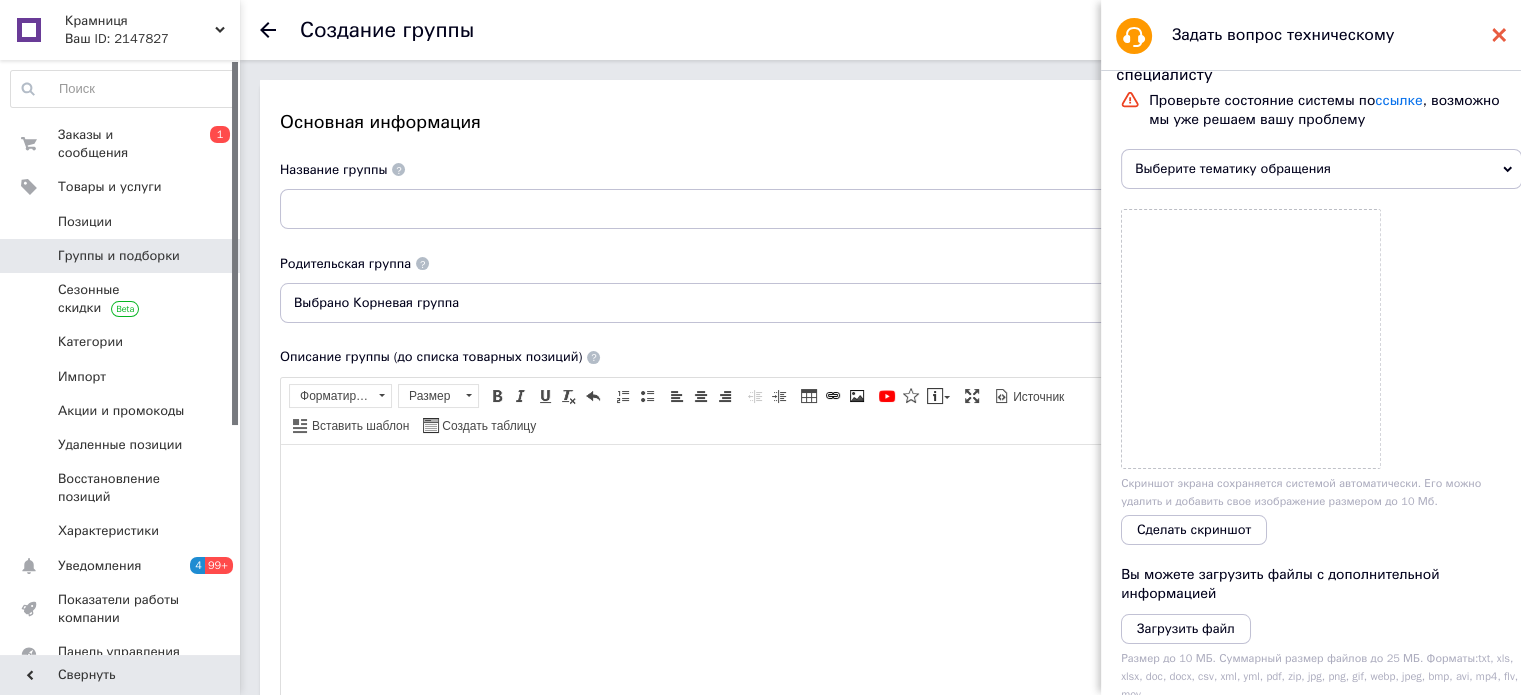click 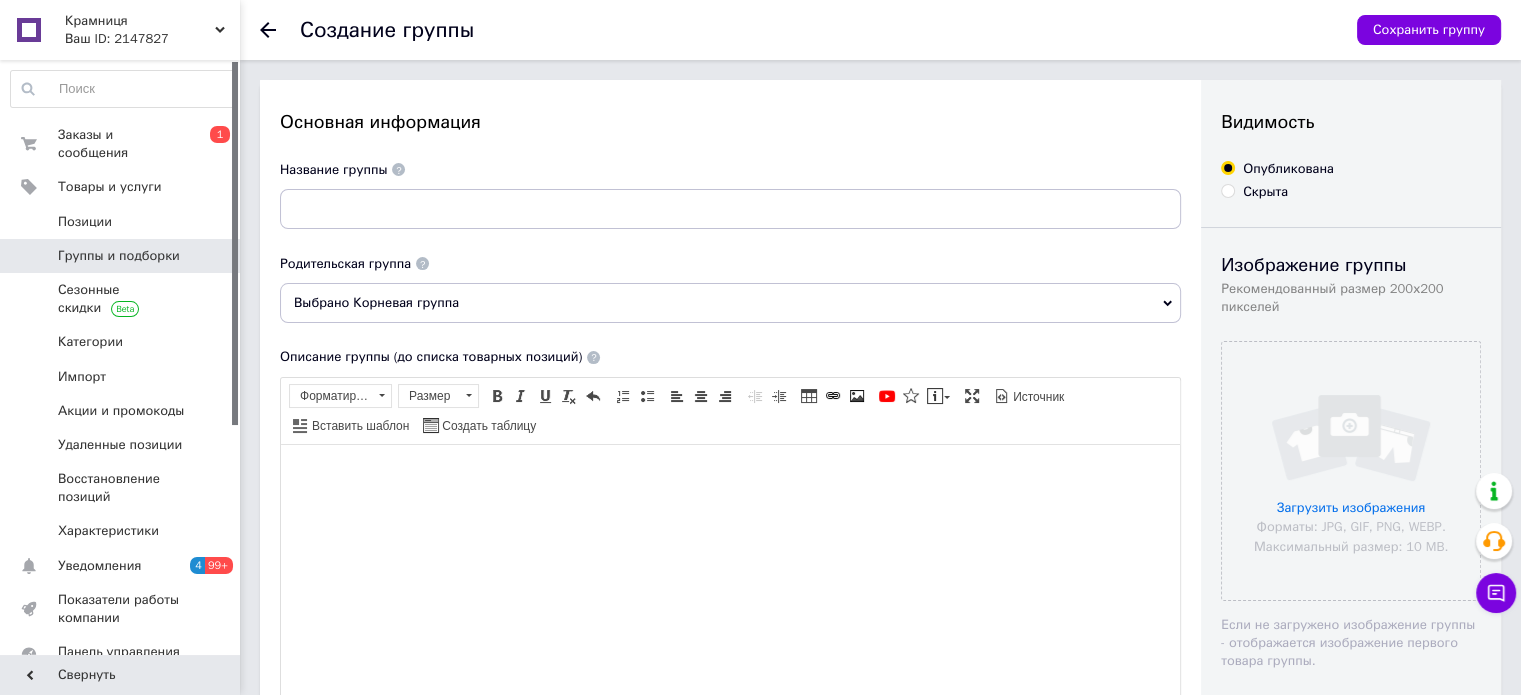 click 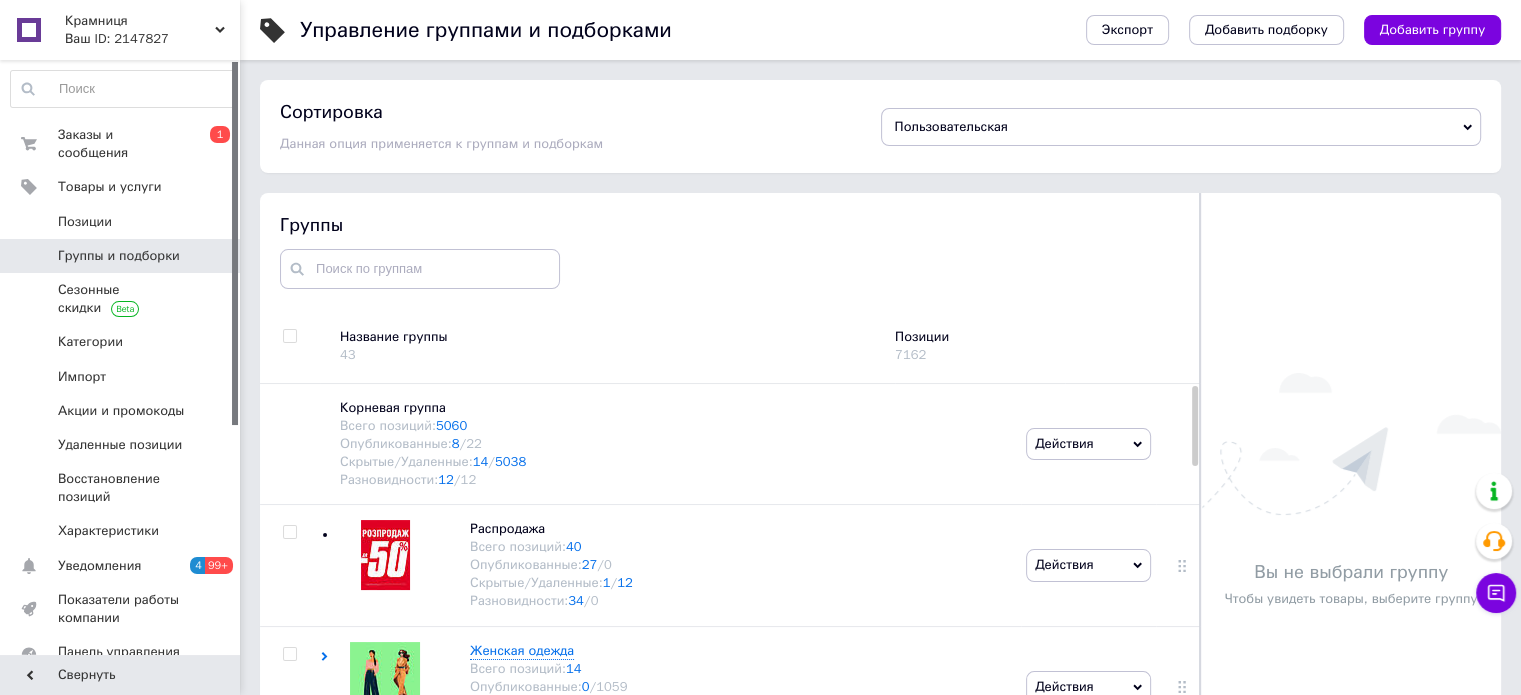scroll, scrollTop: 73, scrollLeft: 0, axis: vertical 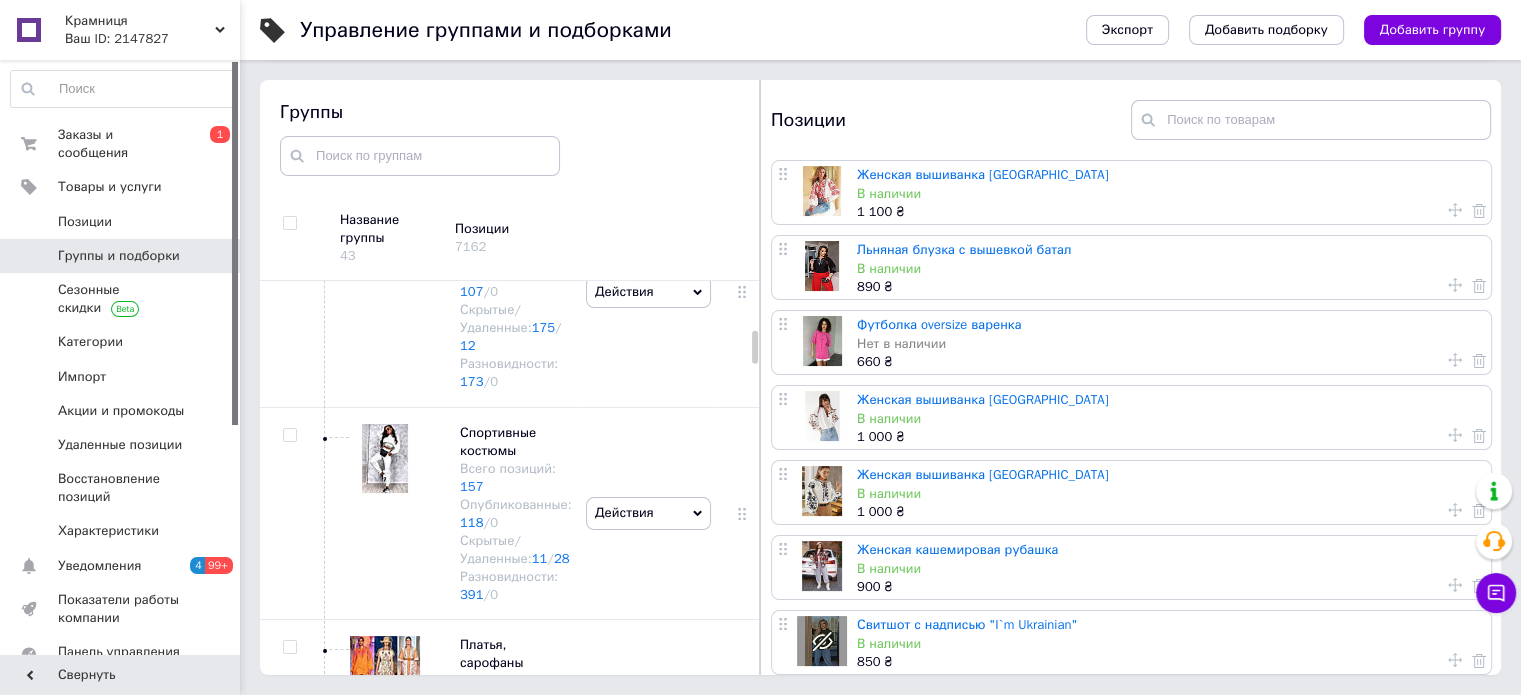click on "Ваш ID: 2147827" at bounding box center [152, 39] 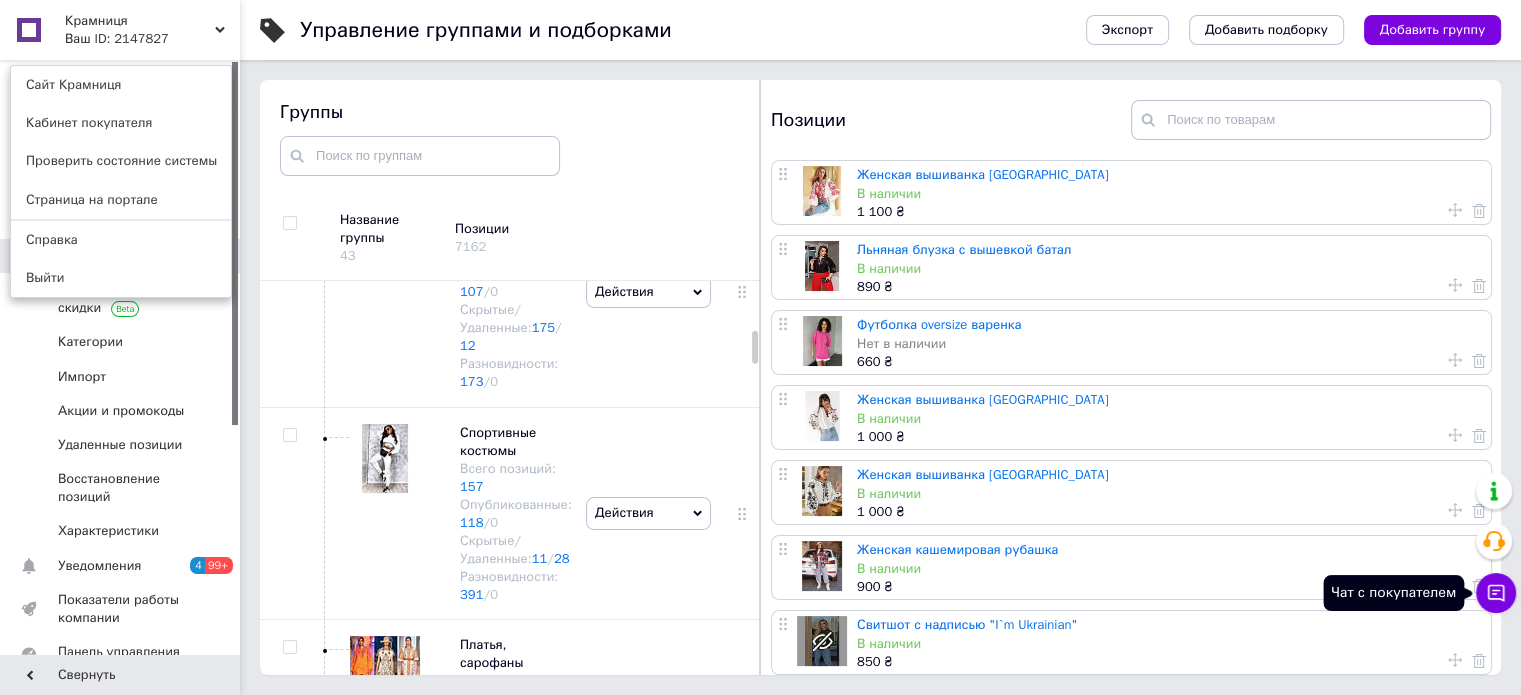 click on "Чат с покупателем" at bounding box center (1496, 593) 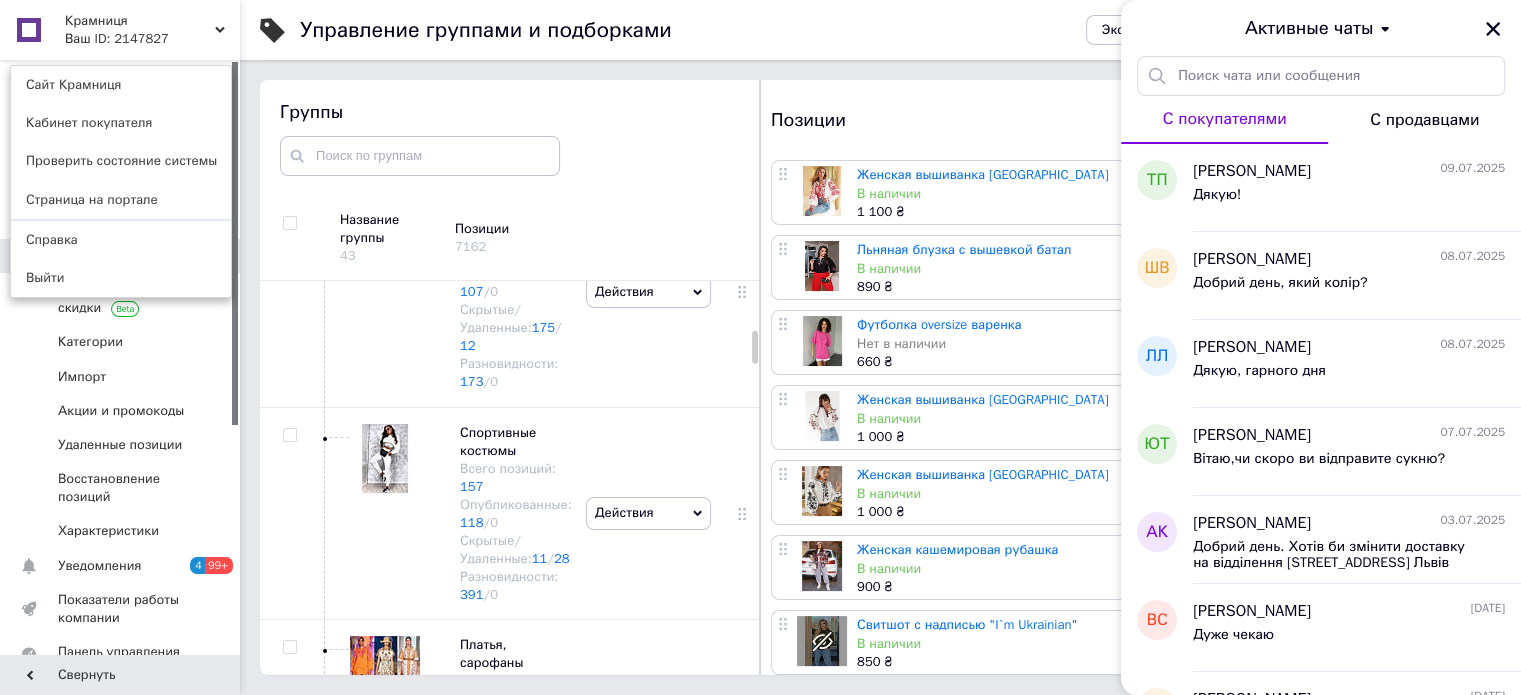 click on "С продавцами" at bounding box center (1424, 120) 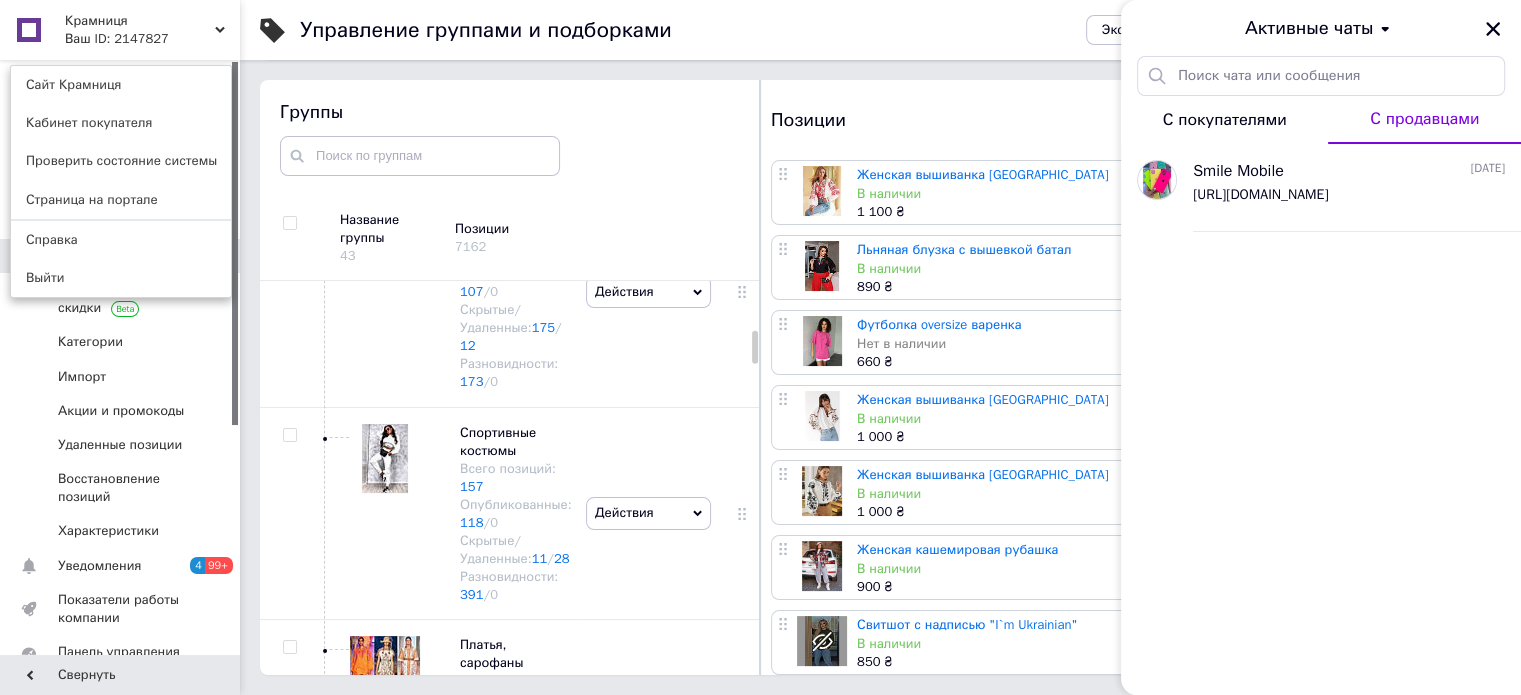 click on "С покупателями" at bounding box center [1225, 120] 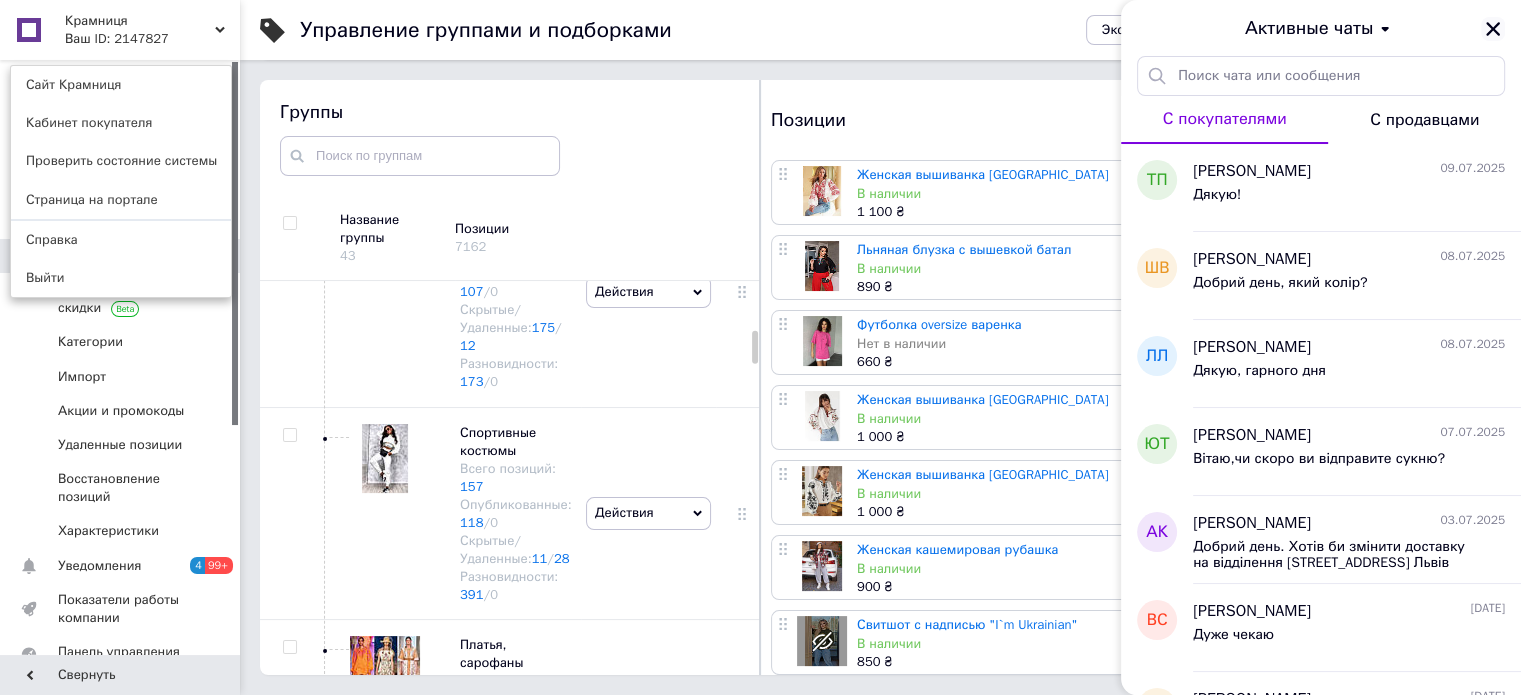 click 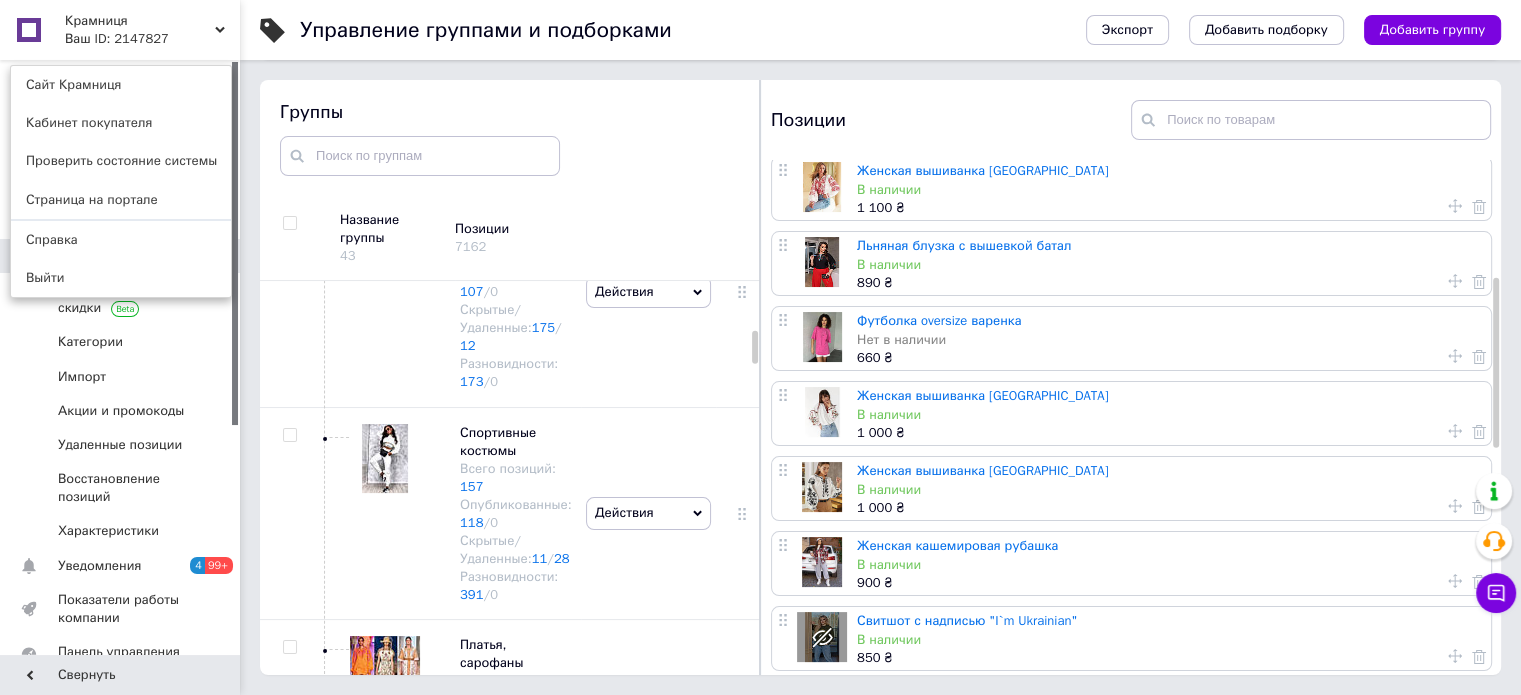 scroll, scrollTop: 0, scrollLeft: 0, axis: both 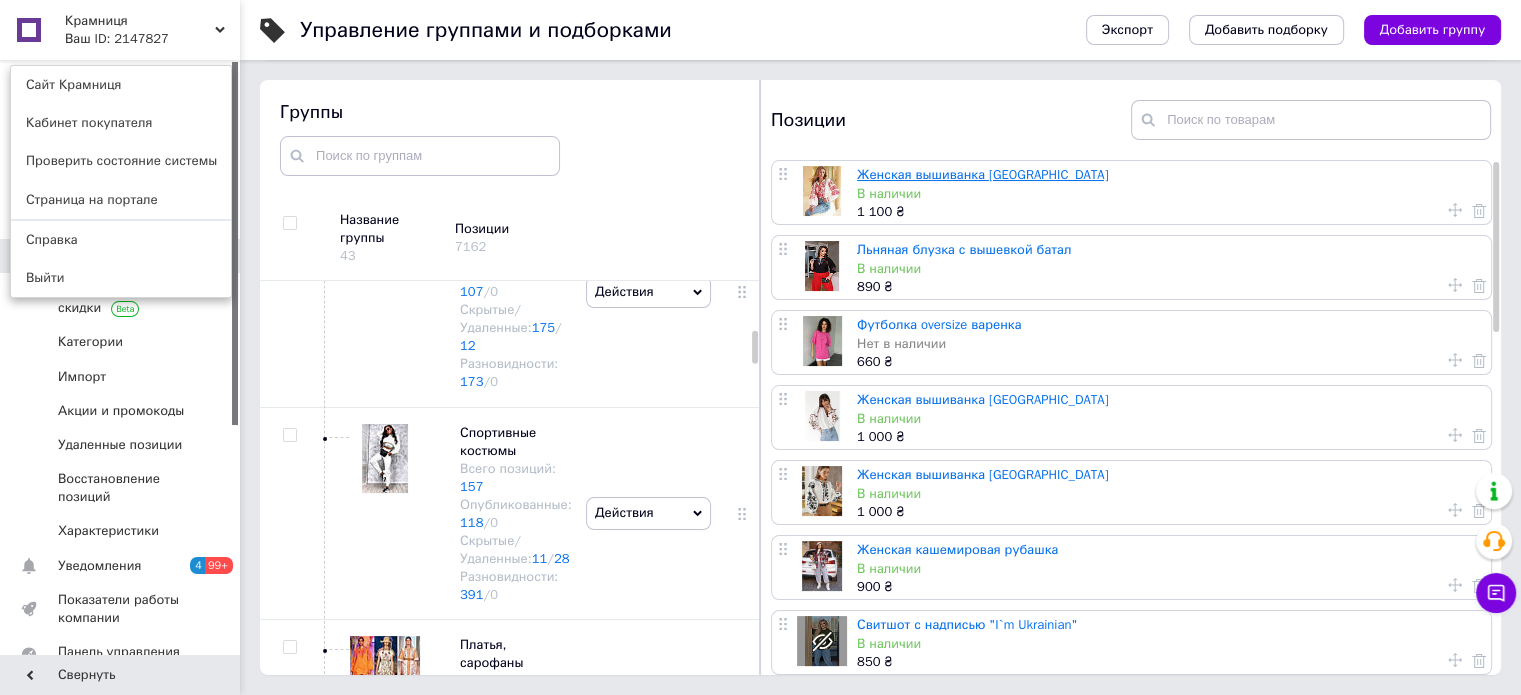click on "Женская вышиванка [GEOGRAPHIC_DATA]" at bounding box center (982, 174) 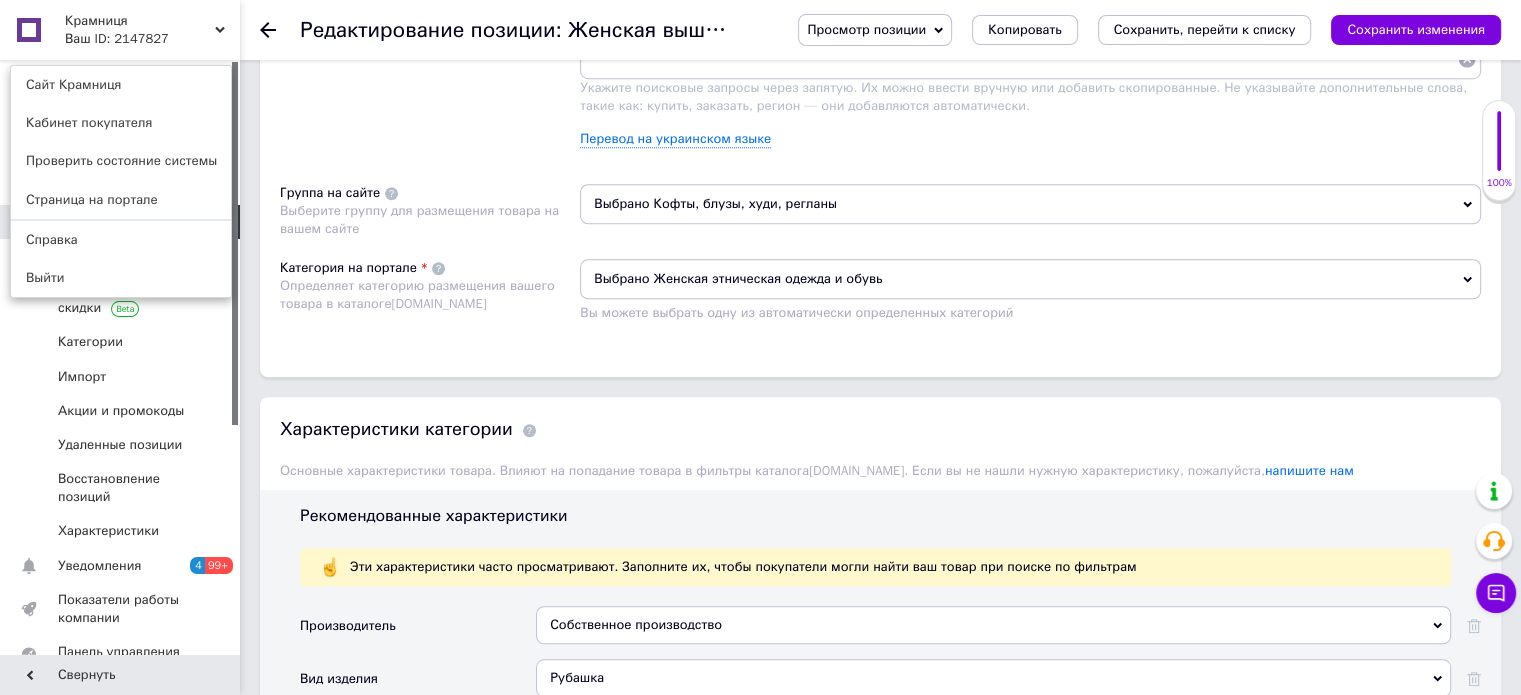 scroll, scrollTop: 1866, scrollLeft: 0, axis: vertical 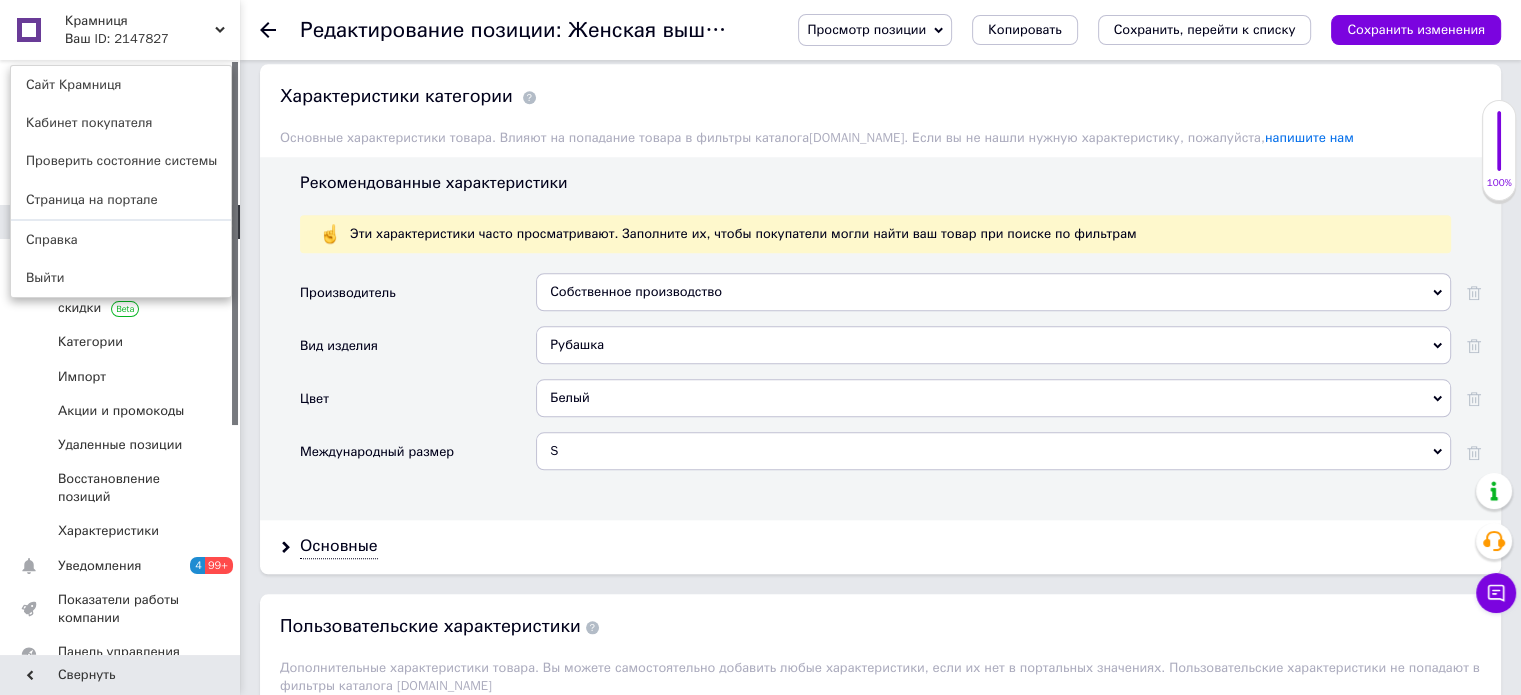 click on "Рубашка" at bounding box center [993, 345] 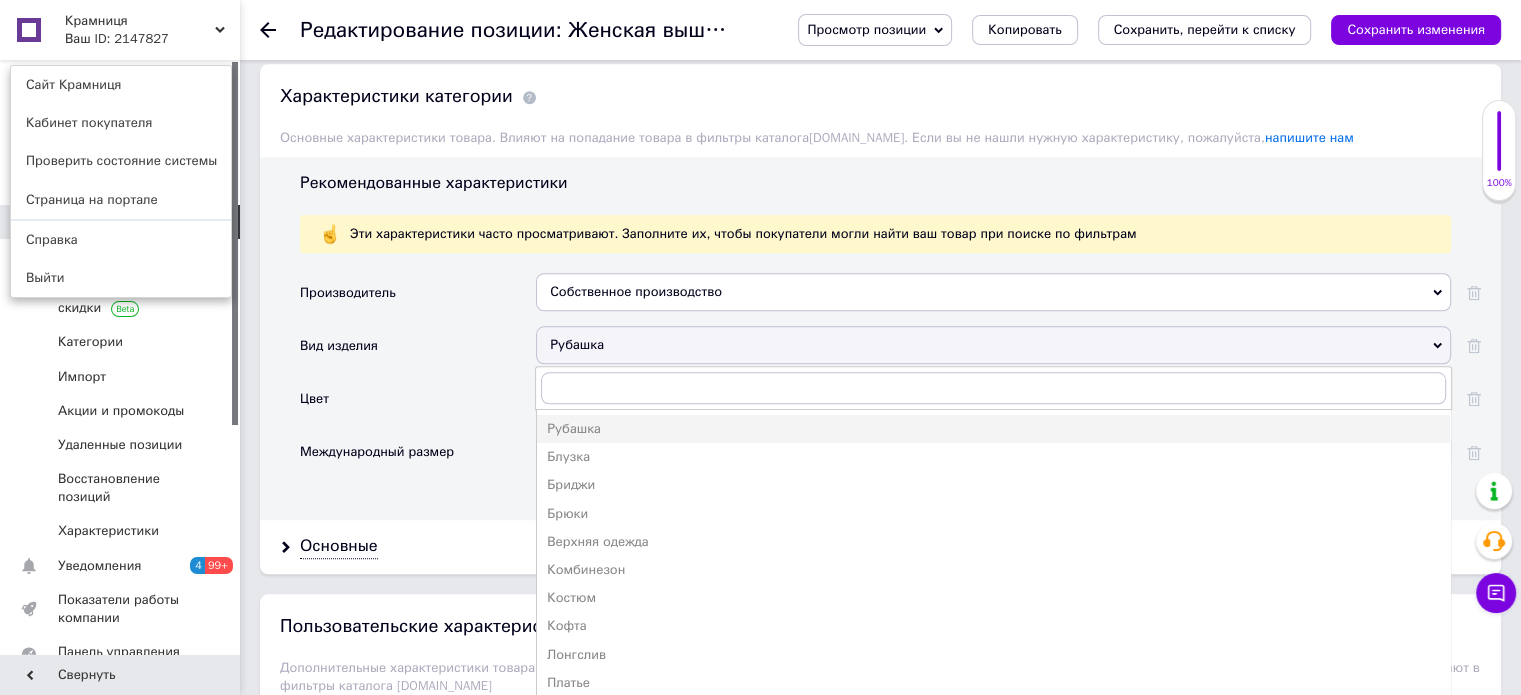 click on "Вид изделия" at bounding box center (418, 352) 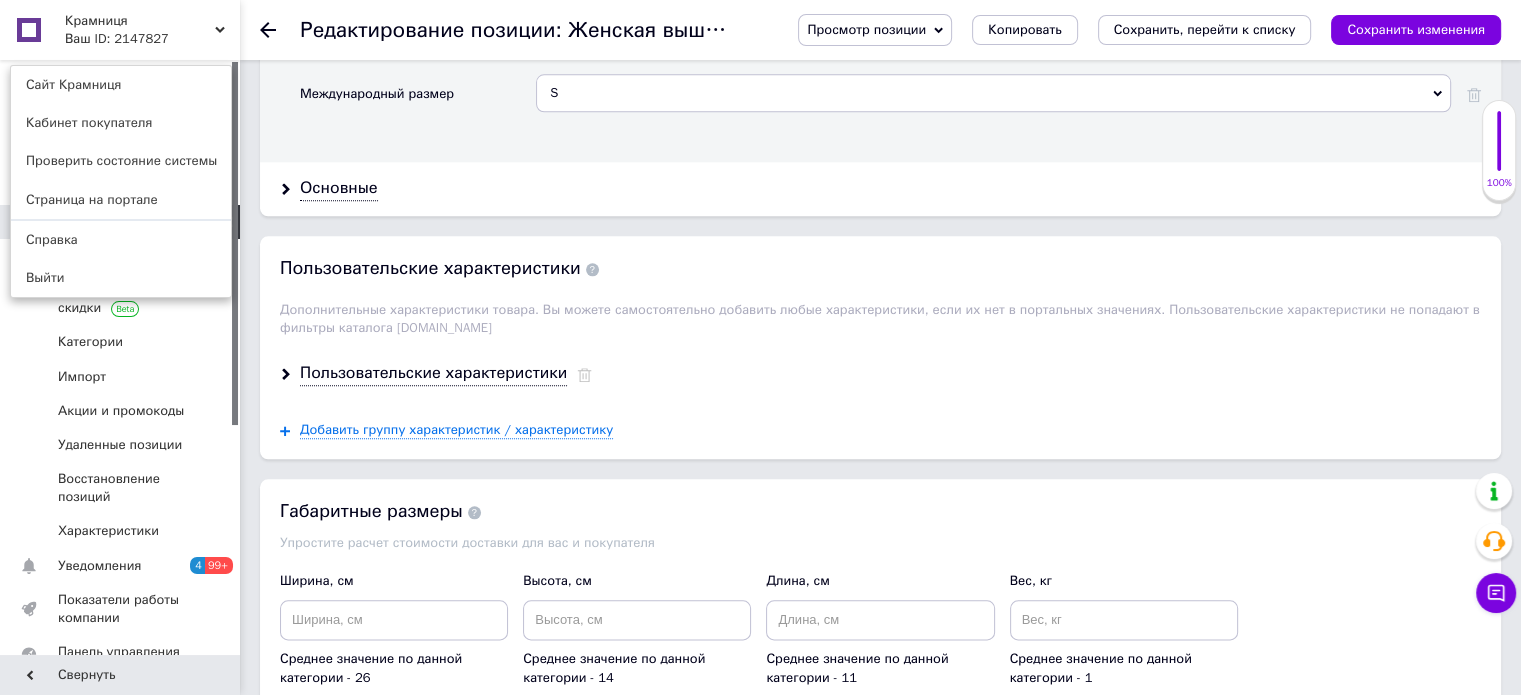 scroll, scrollTop: 2266, scrollLeft: 0, axis: vertical 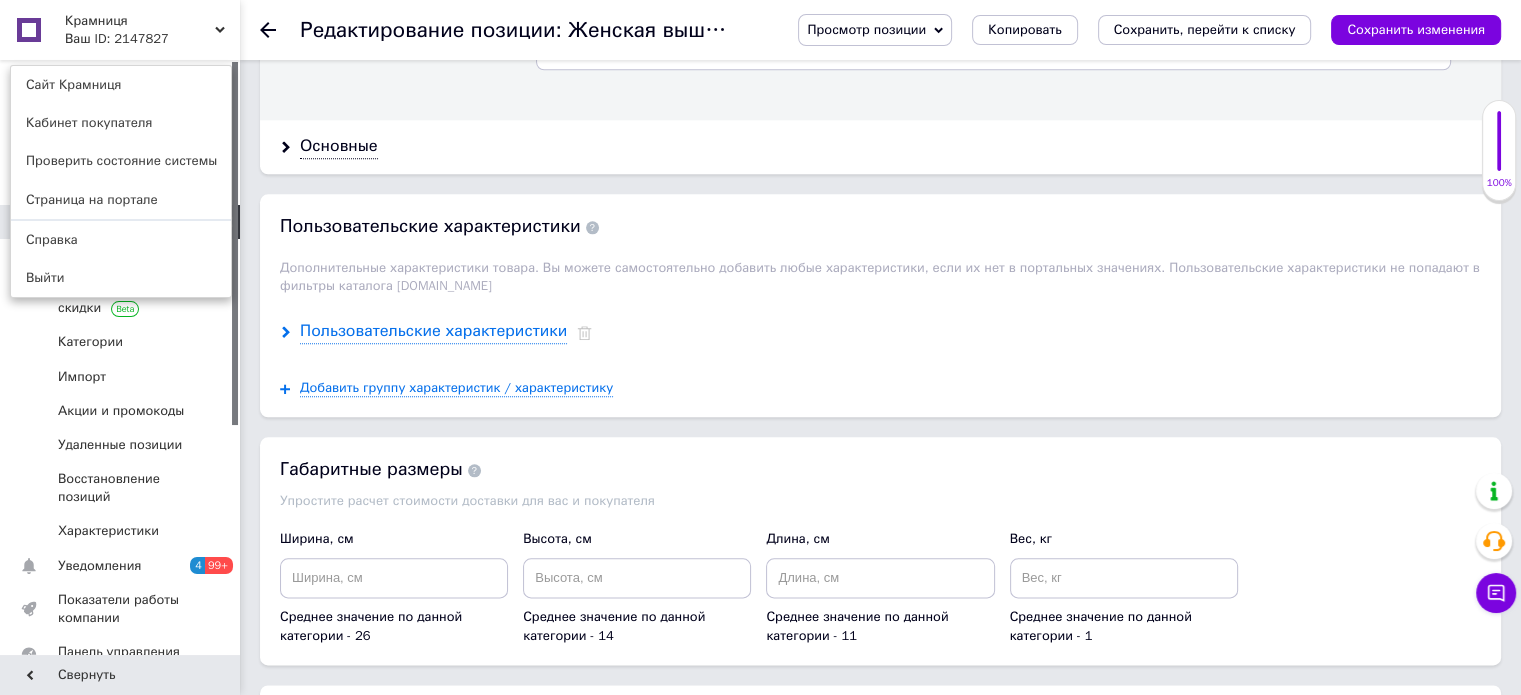 click 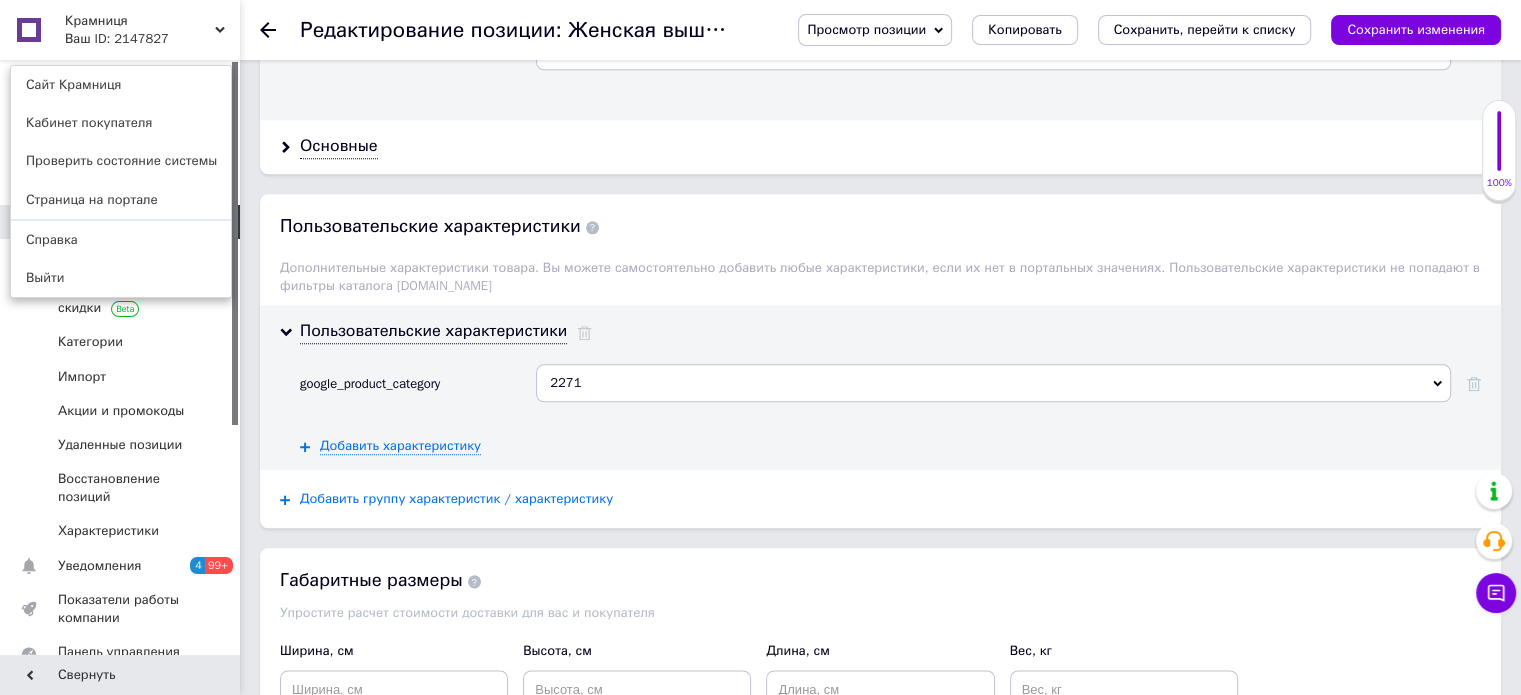 click 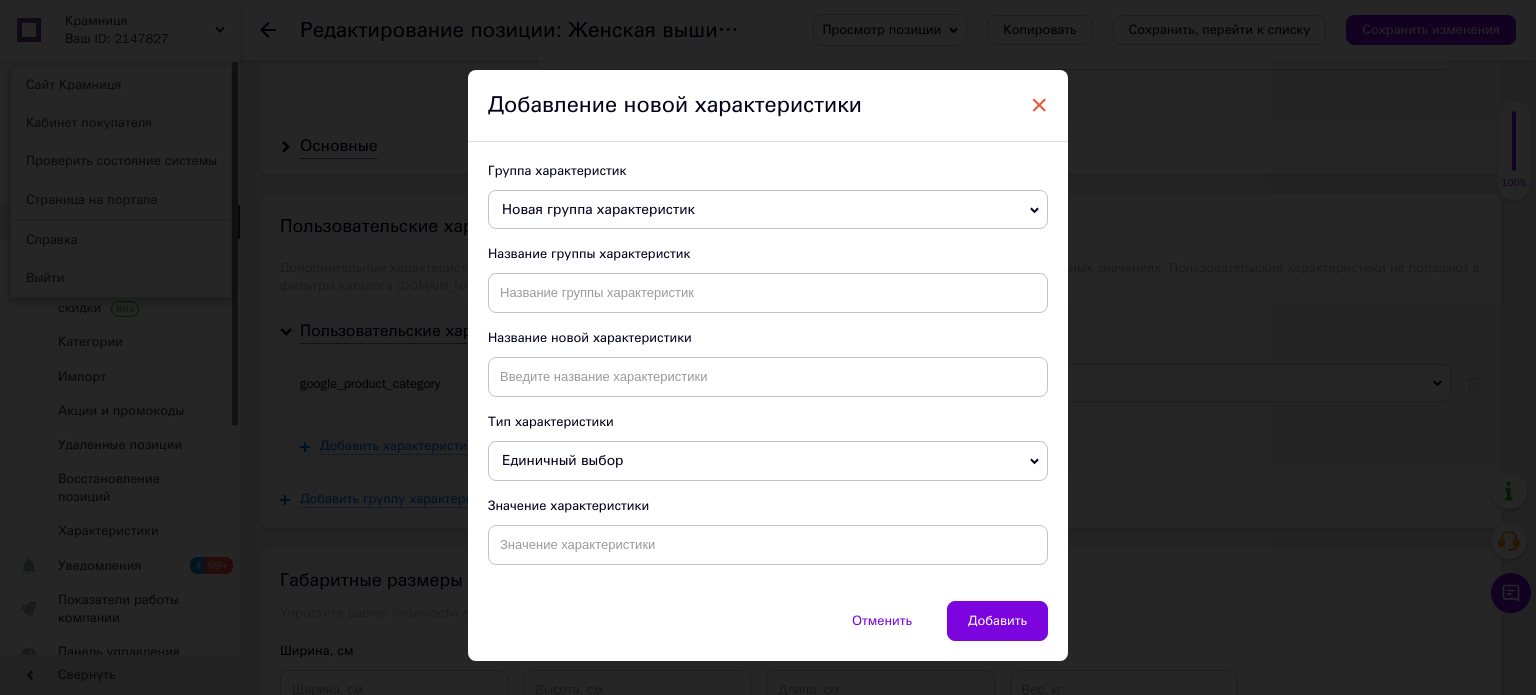 click on "×" at bounding box center [1039, 105] 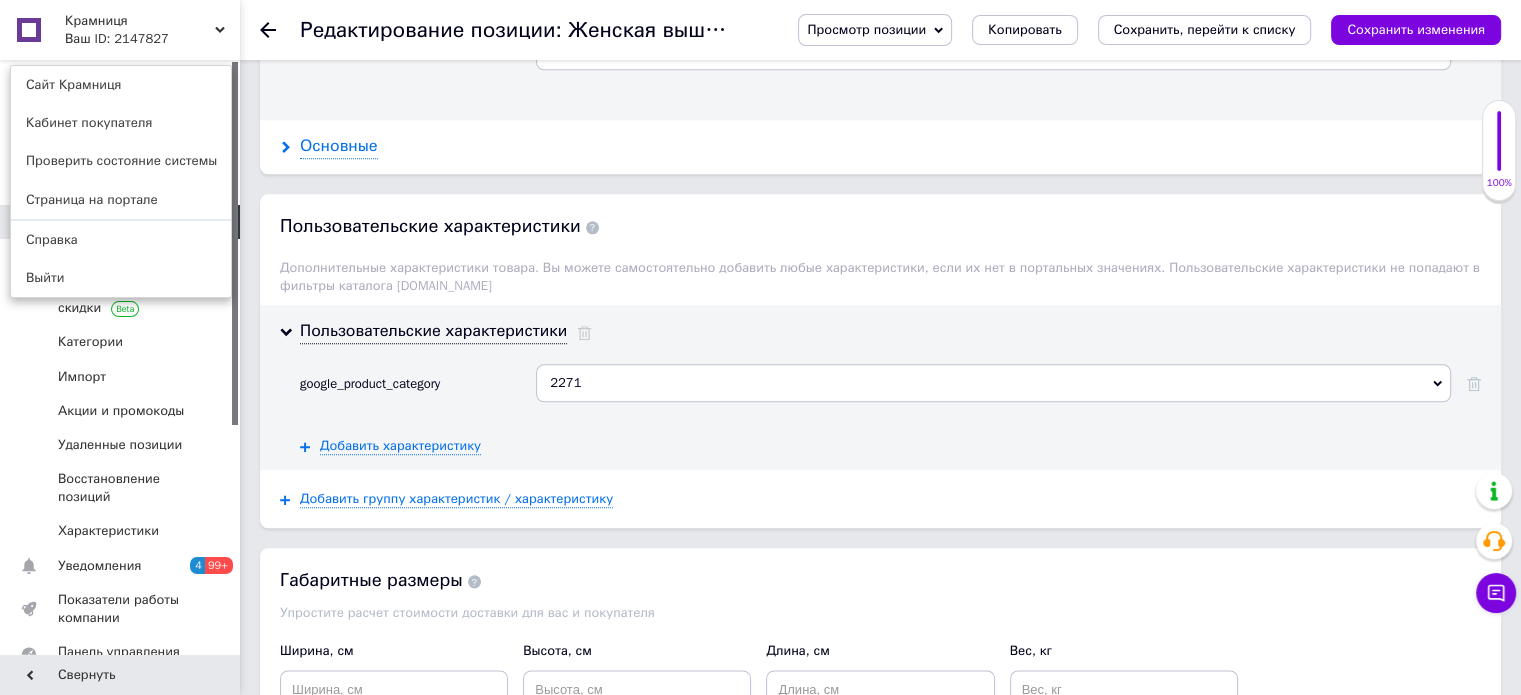click 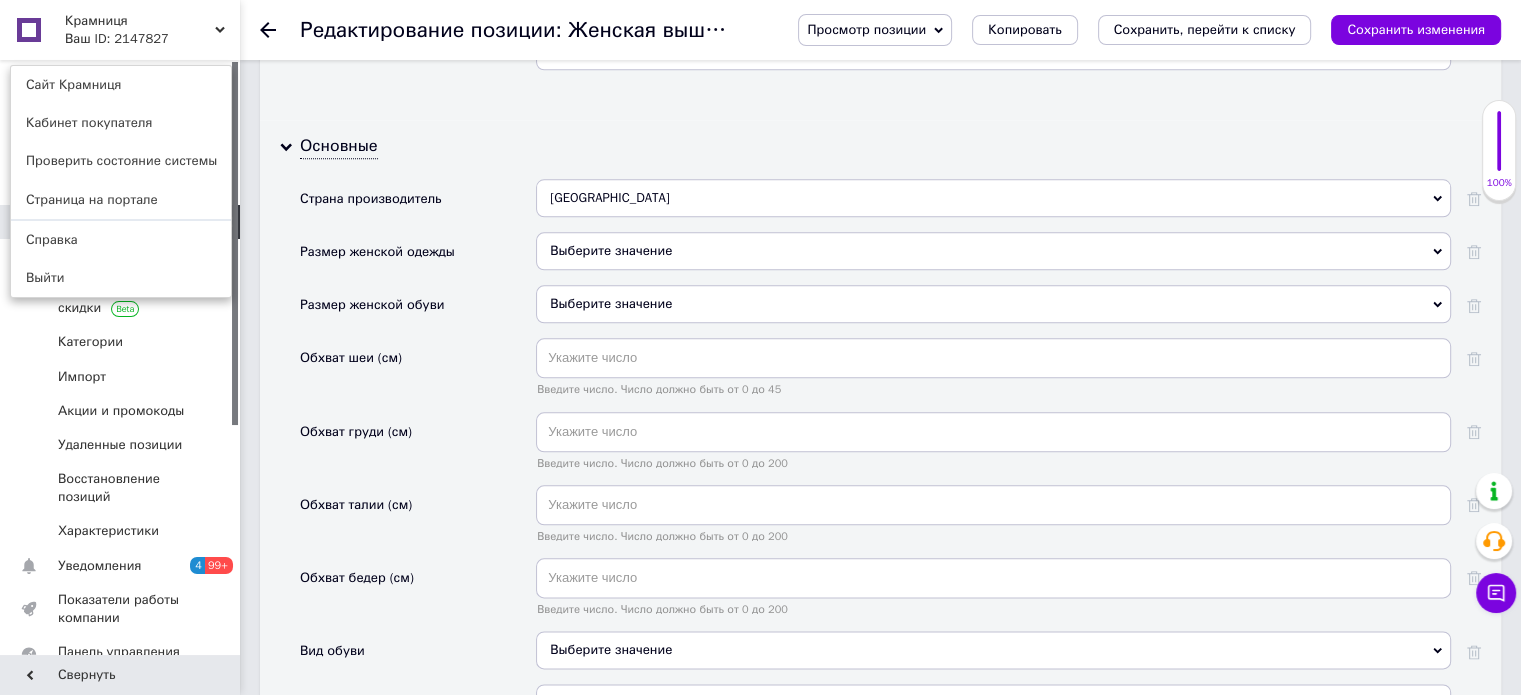 click on "Выберите значение" at bounding box center [993, 251] 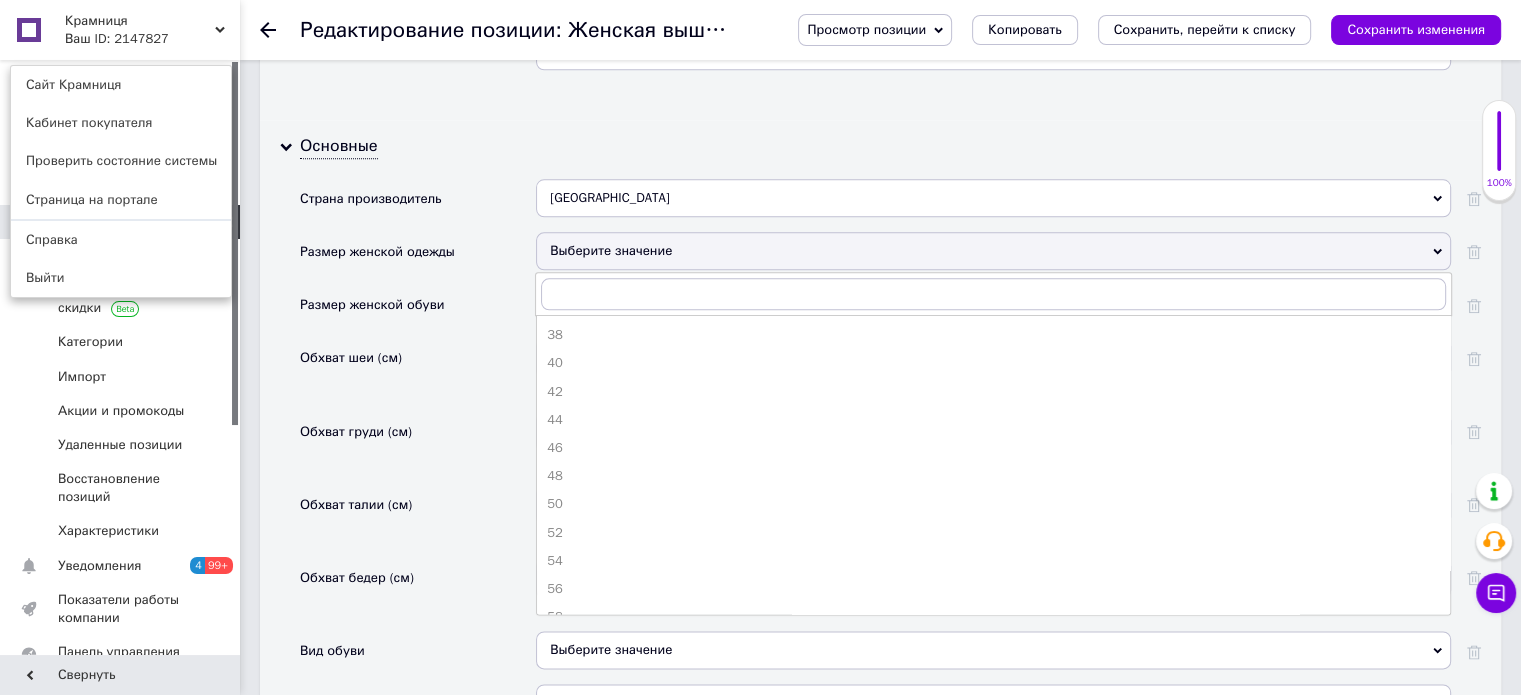 click on "Основные Страна производитель Турция Турция Размер женской одежды Выберите значение 38 40 42 44 46 48 50 52 54 56 58 60 62 64 66 68 70 72 74 76 Размер женской обуви Выберите значение Обхват шеи (см) Введите число. Число должно быть от 0 до 45 Обхват груди (см) Введите число. Число должно быть от 0 до 200 Обхват талии (см) Введите число. Число должно быть от 0 до 200 Обхват бедер (см) Введите число. Число должно быть от 0 до 200 Вид обуви Выберите значение Сезон Всесезонный Всесезонный Тип ткани Хлопок Хлопок Состав Узоры и принты Этнические принты Этнические принты Отделка и украшения Пол" at bounding box center (880, 709) 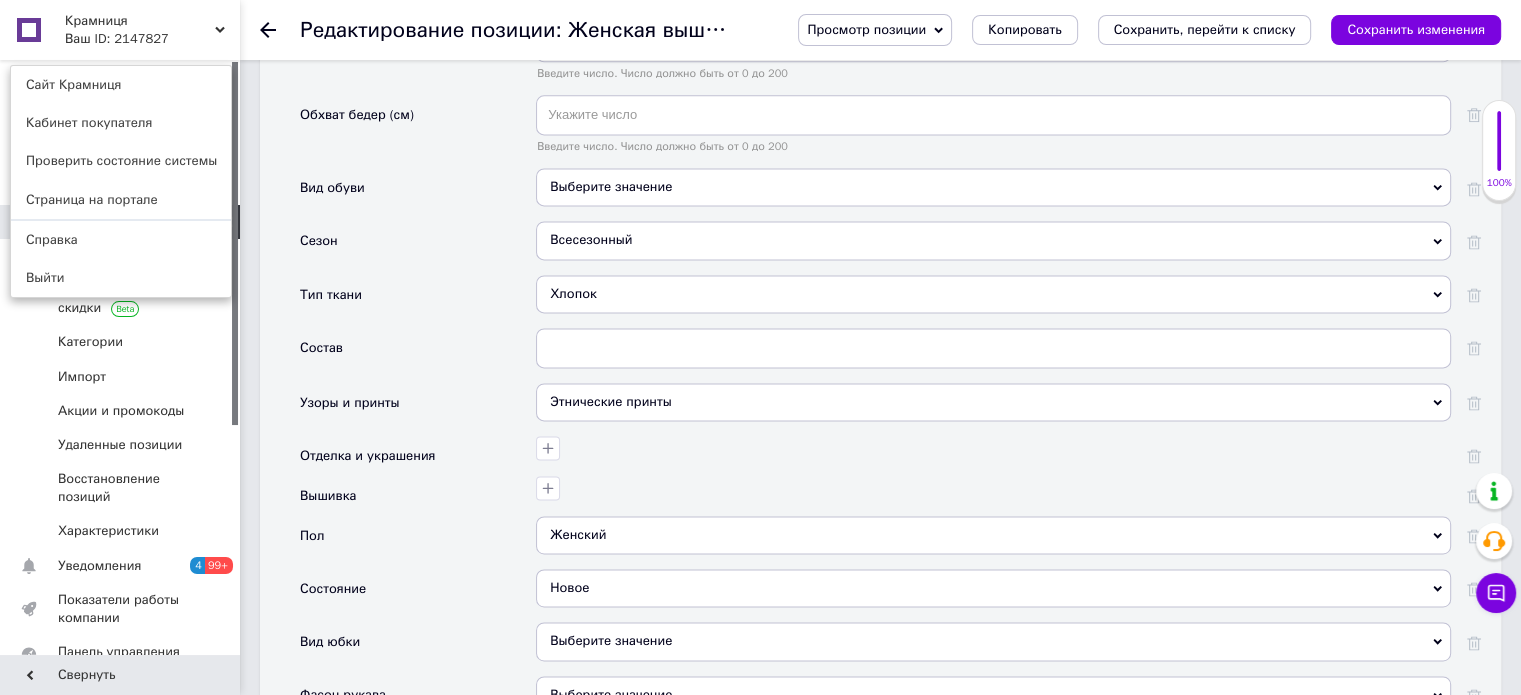 scroll, scrollTop: 2733, scrollLeft: 0, axis: vertical 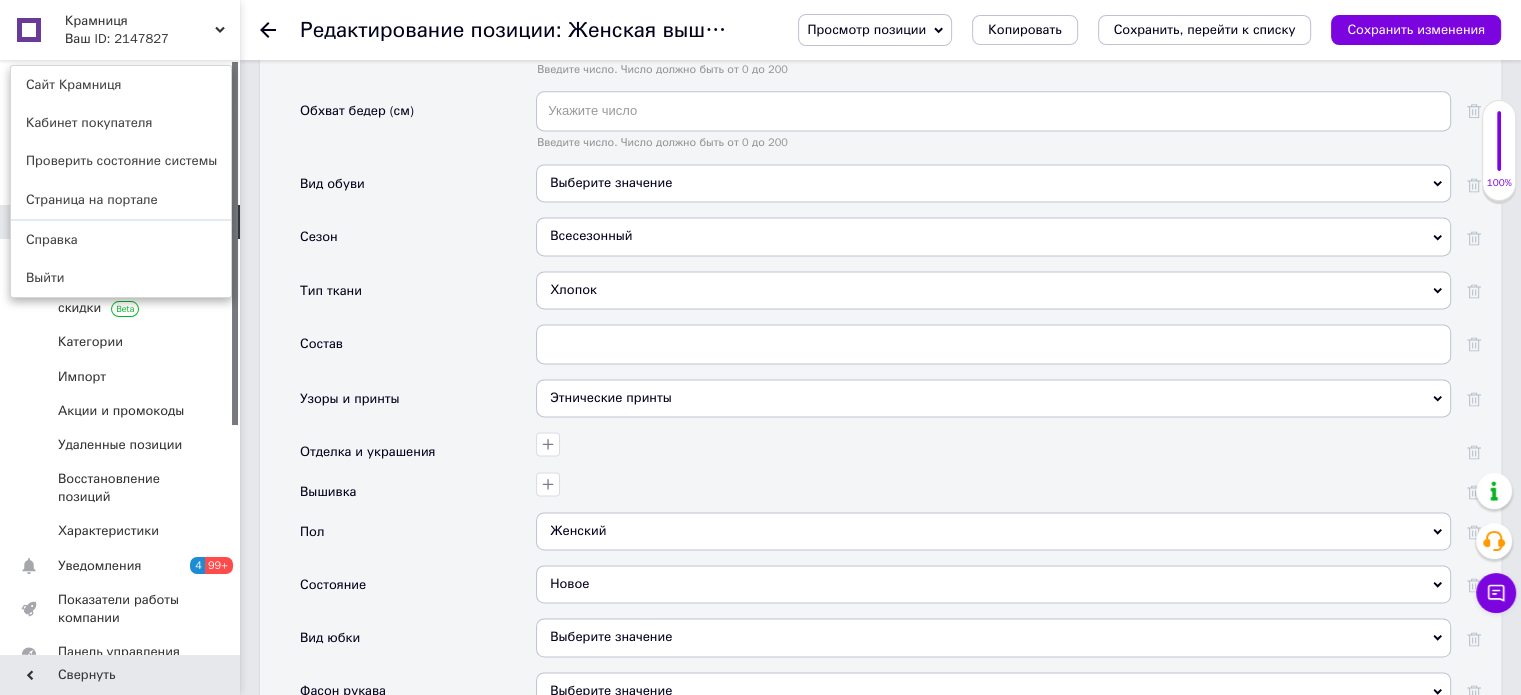 click on "Этнические принты" at bounding box center [993, 398] 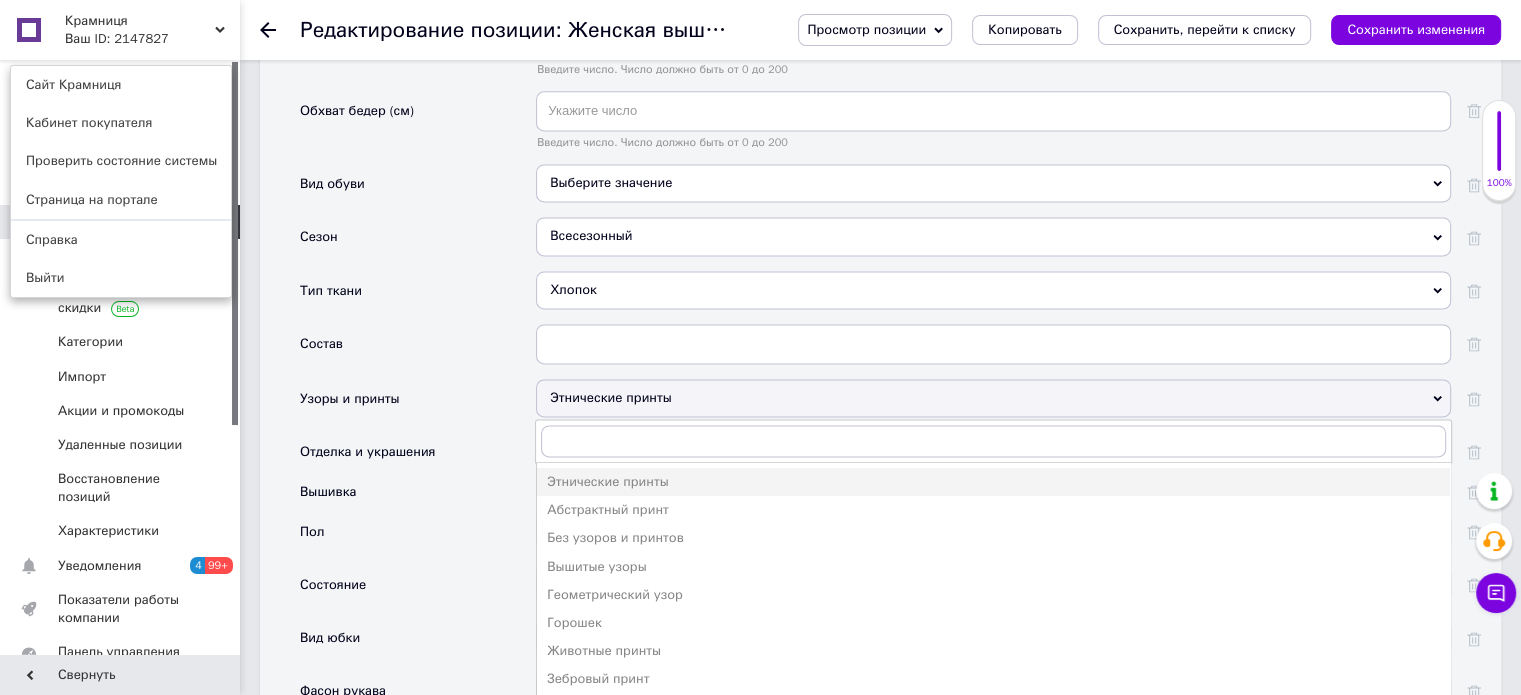 click on "Этнические принты" at bounding box center (993, 398) 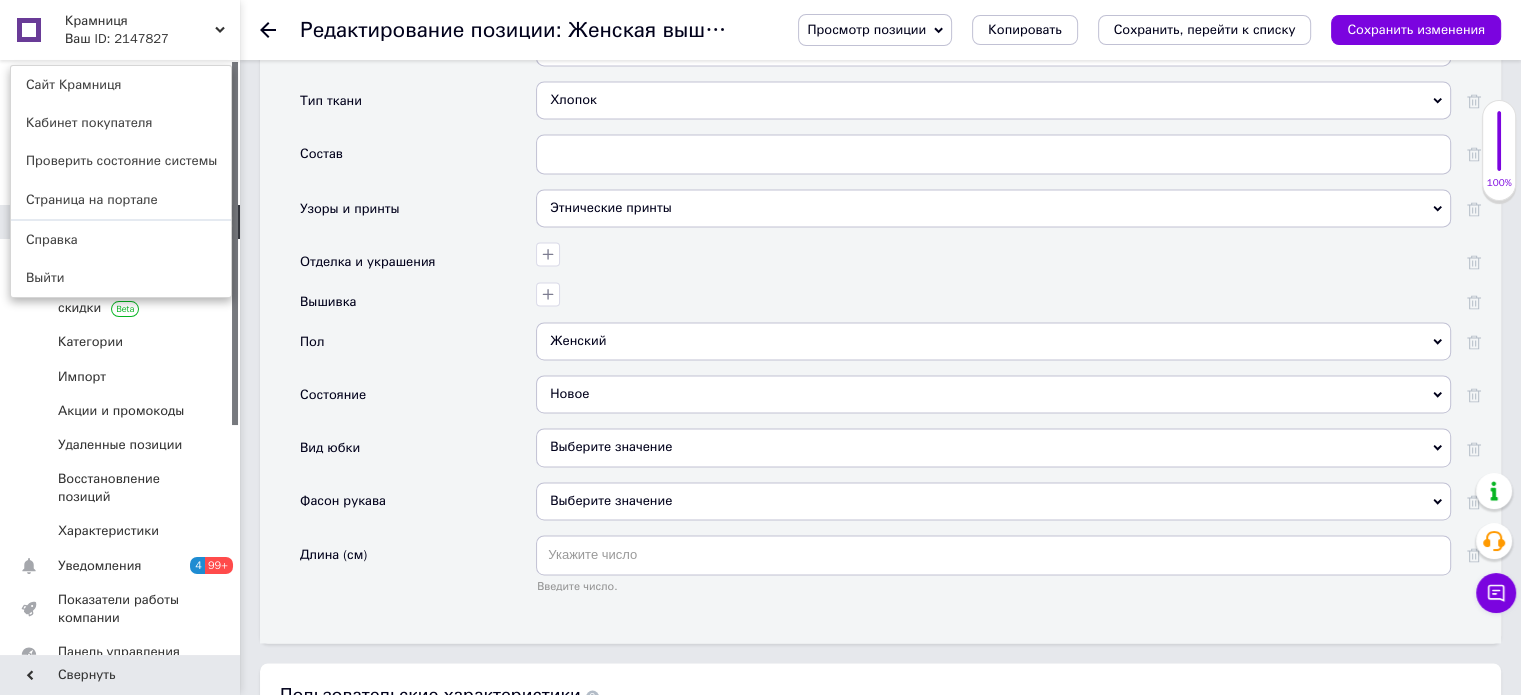 scroll, scrollTop: 2933, scrollLeft: 0, axis: vertical 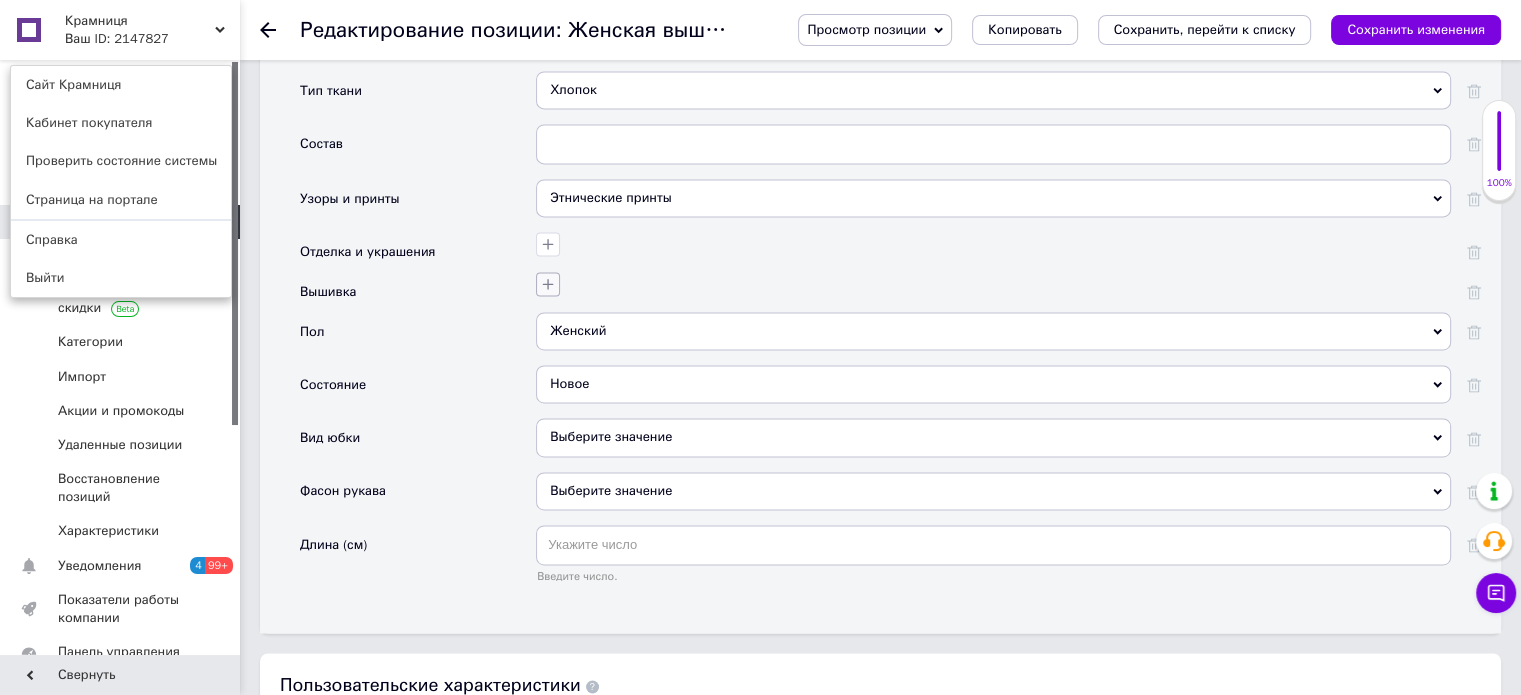 click 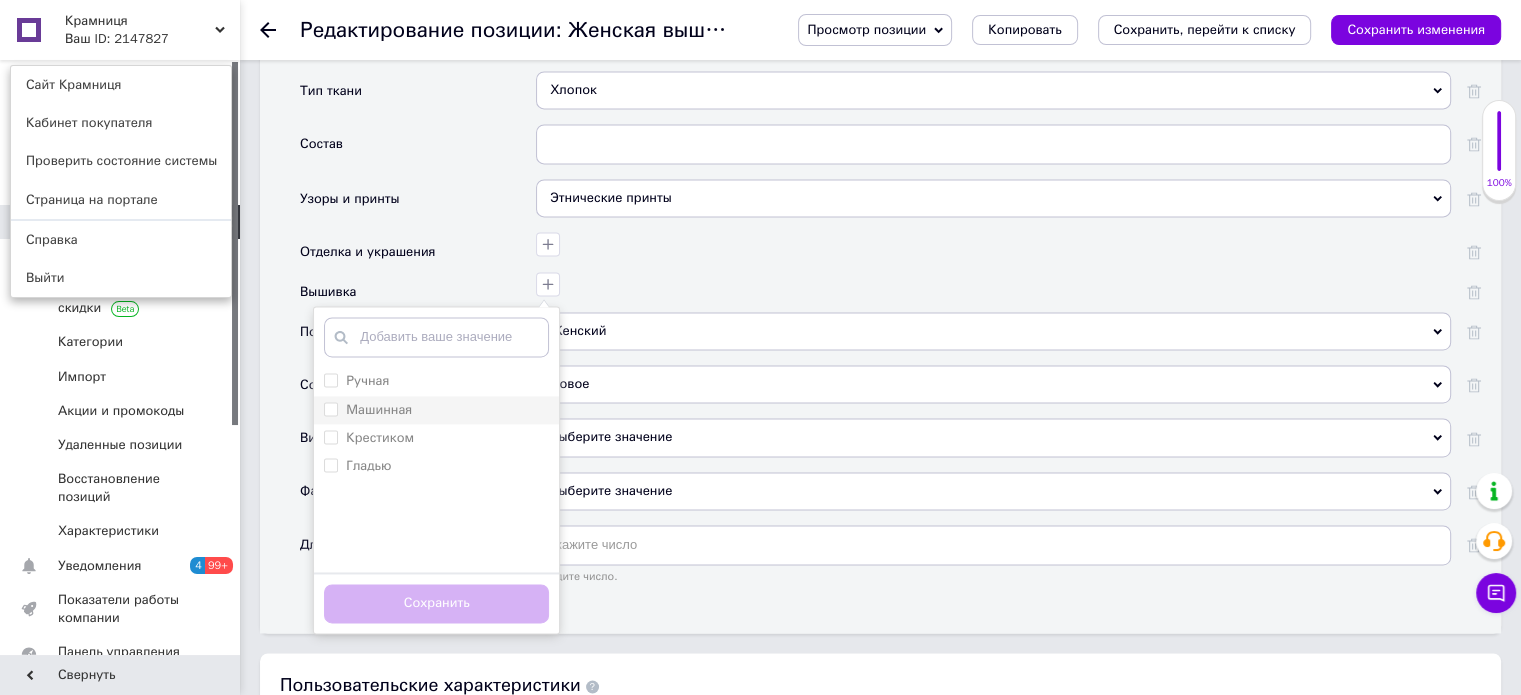 click on "Машинная" at bounding box center (330, 408) 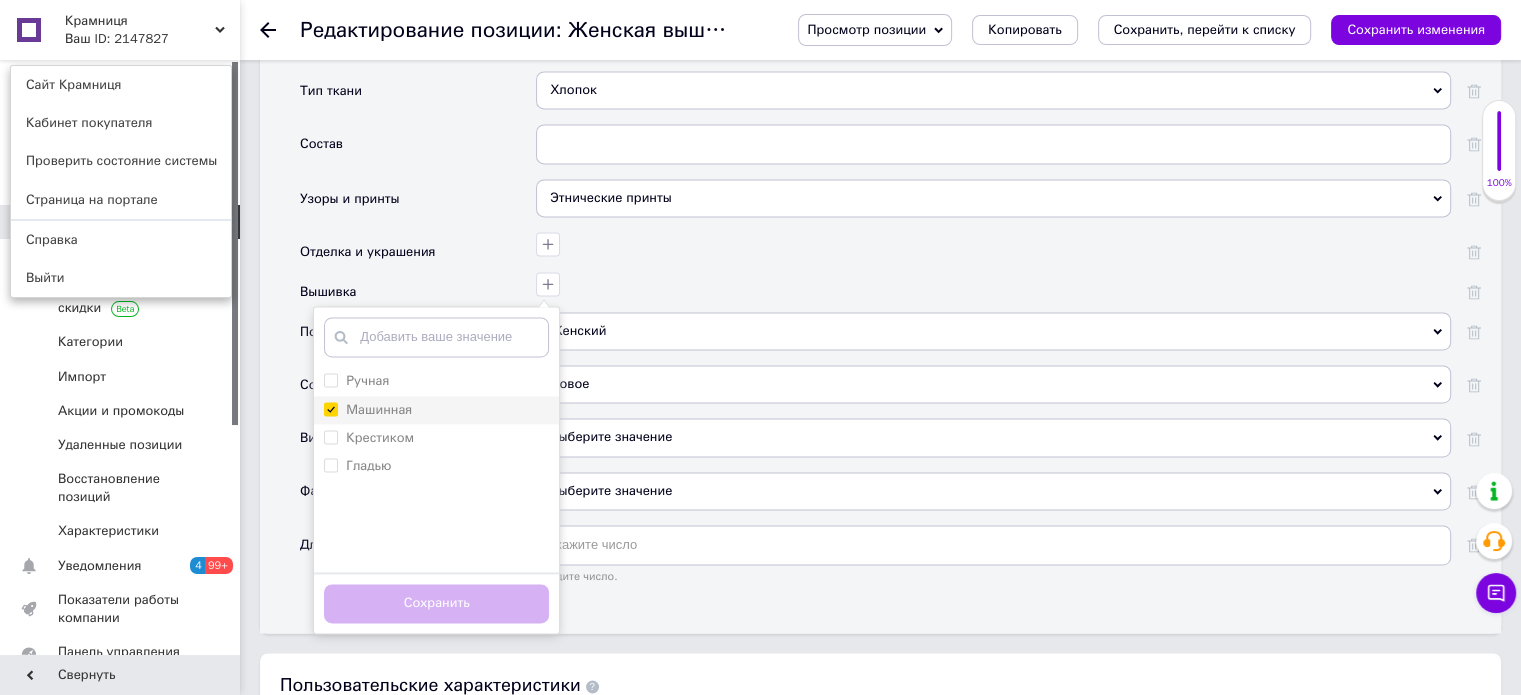 checkbox on "true" 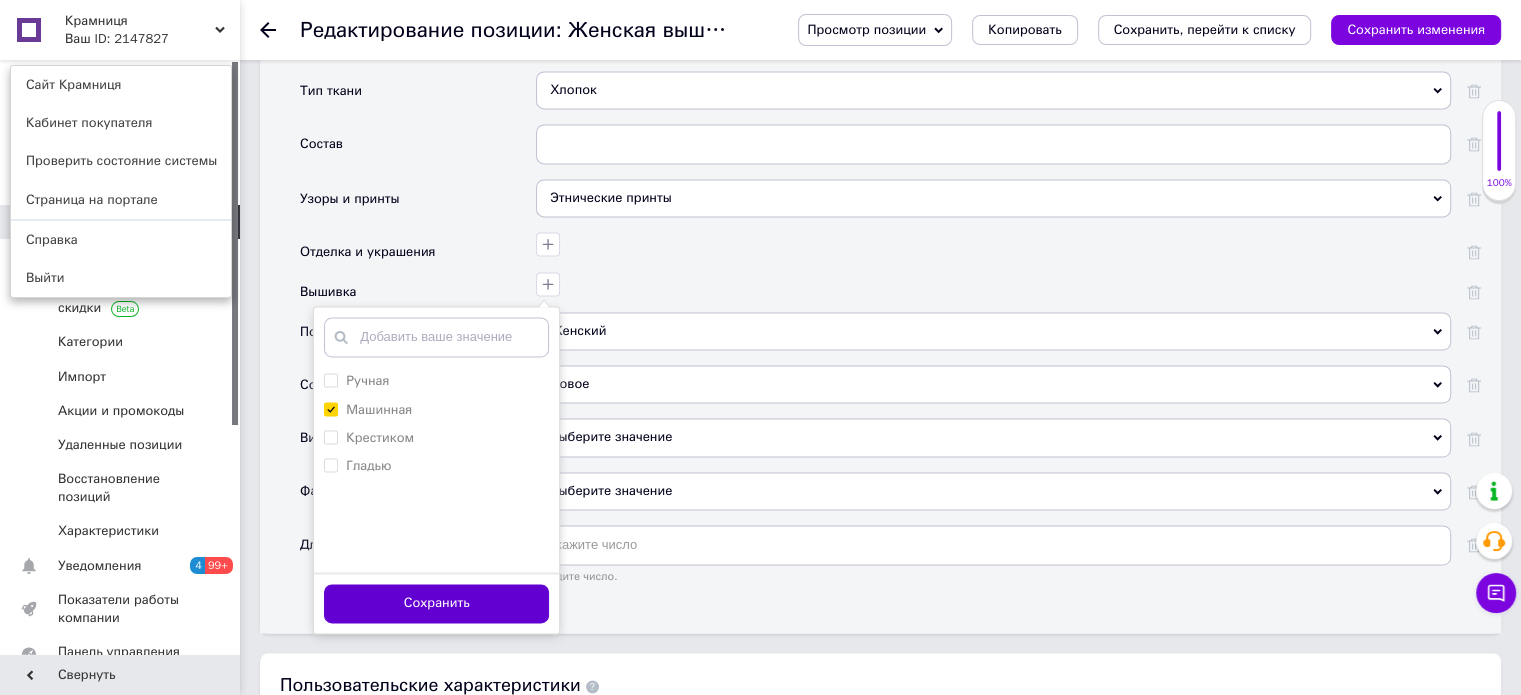 click on "Сохранить" at bounding box center [436, 603] 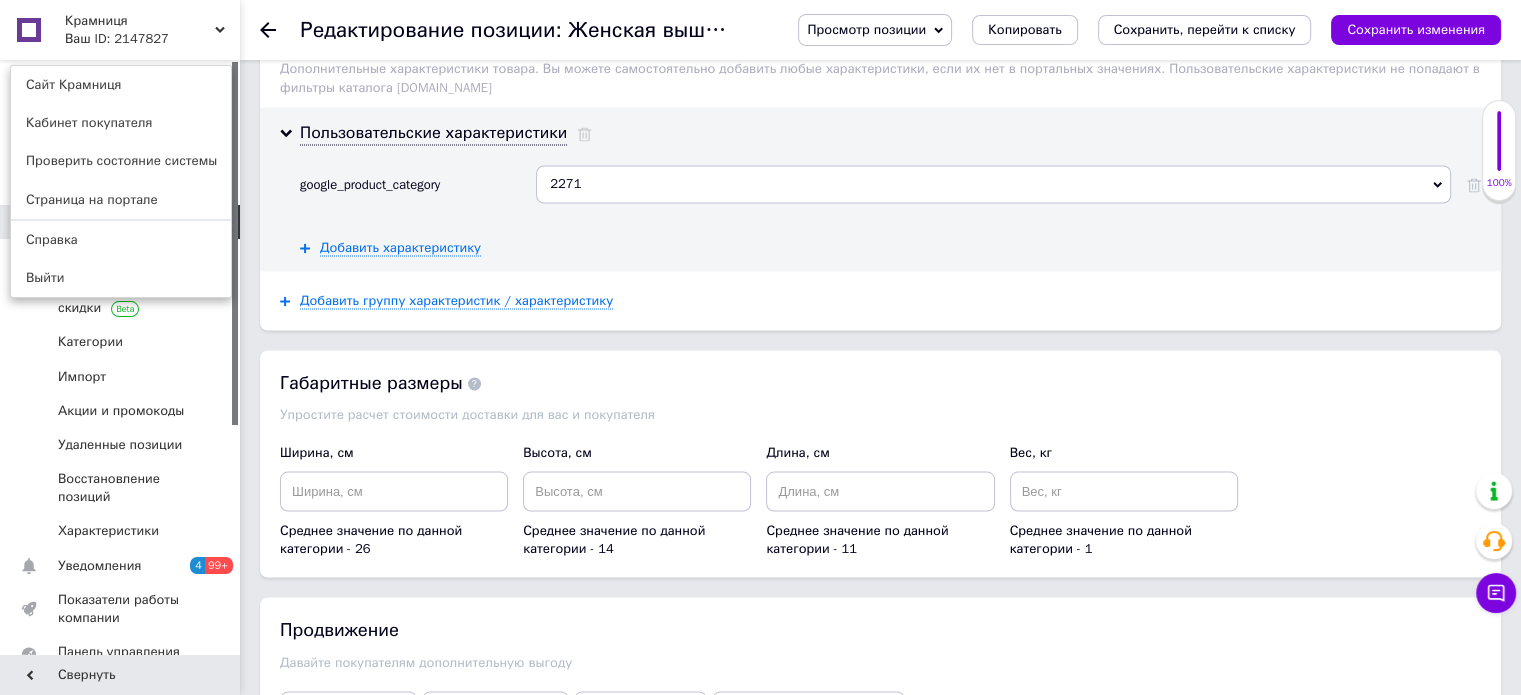 scroll, scrollTop: 3600, scrollLeft: 0, axis: vertical 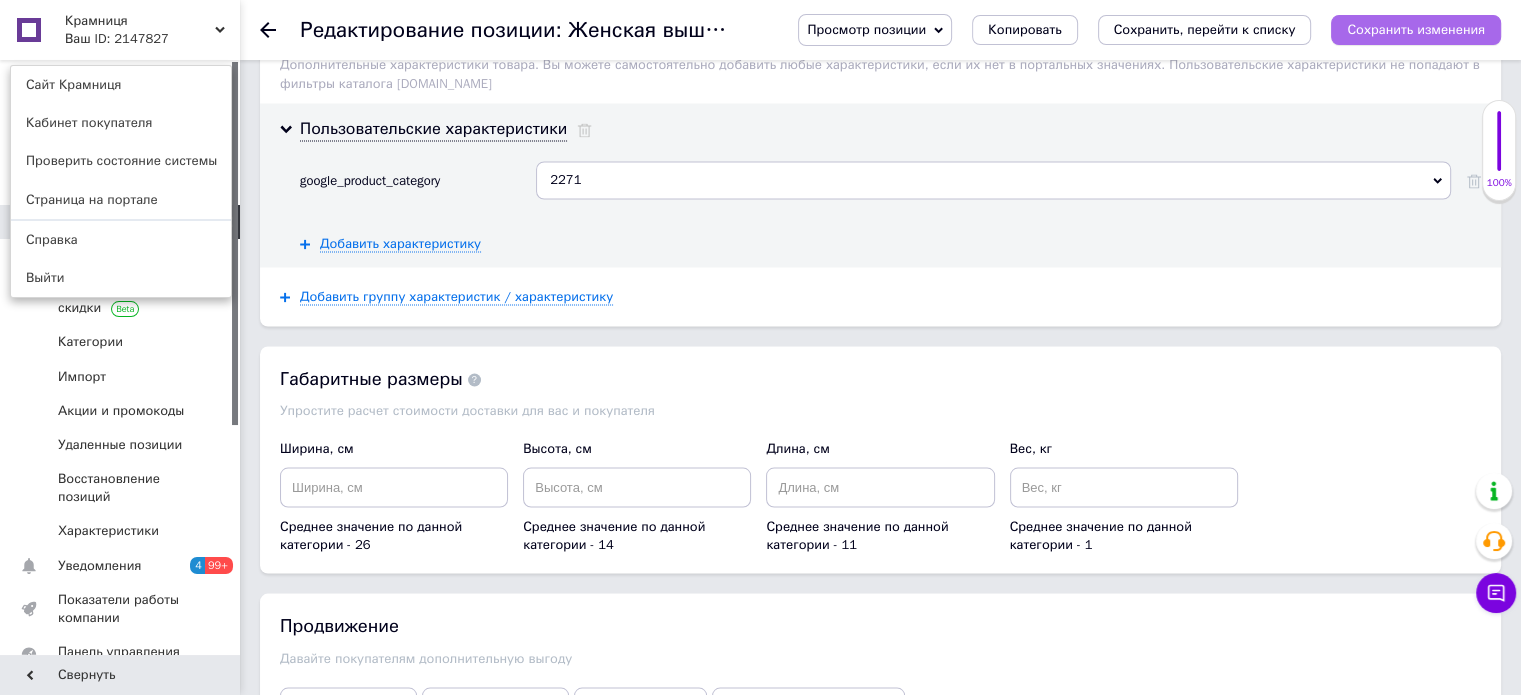click on "Сохранить изменения" at bounding box center [1416, 29] 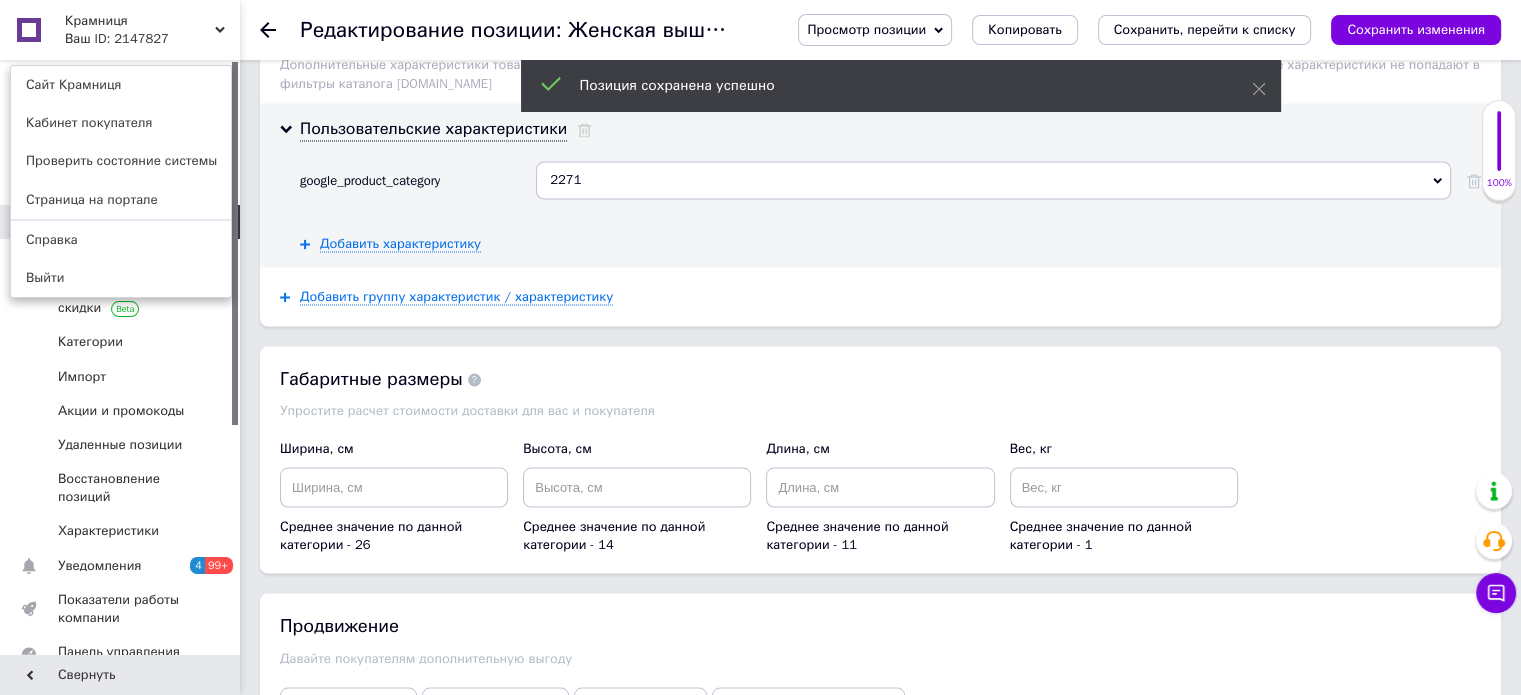 click 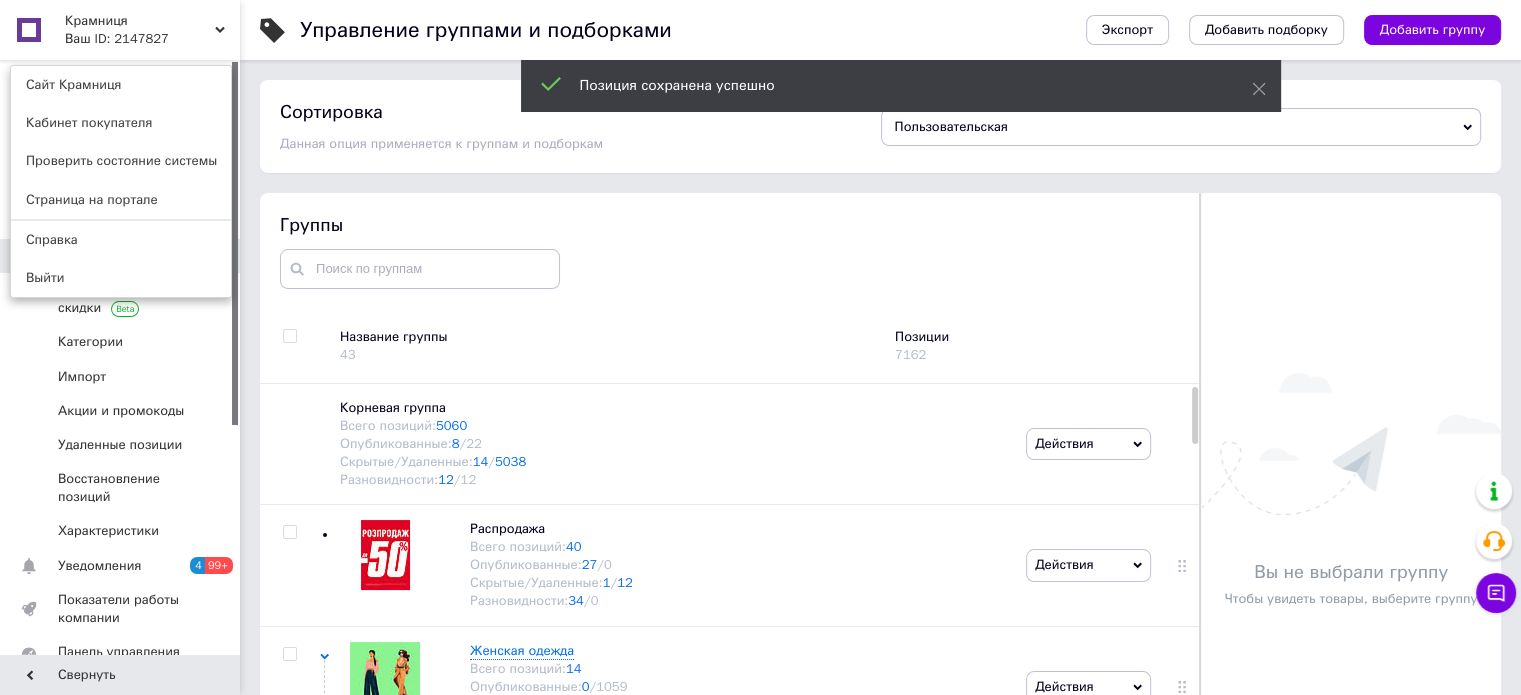 scroll, scrollTop: 113, scrollLeft: 0, axis: vertical 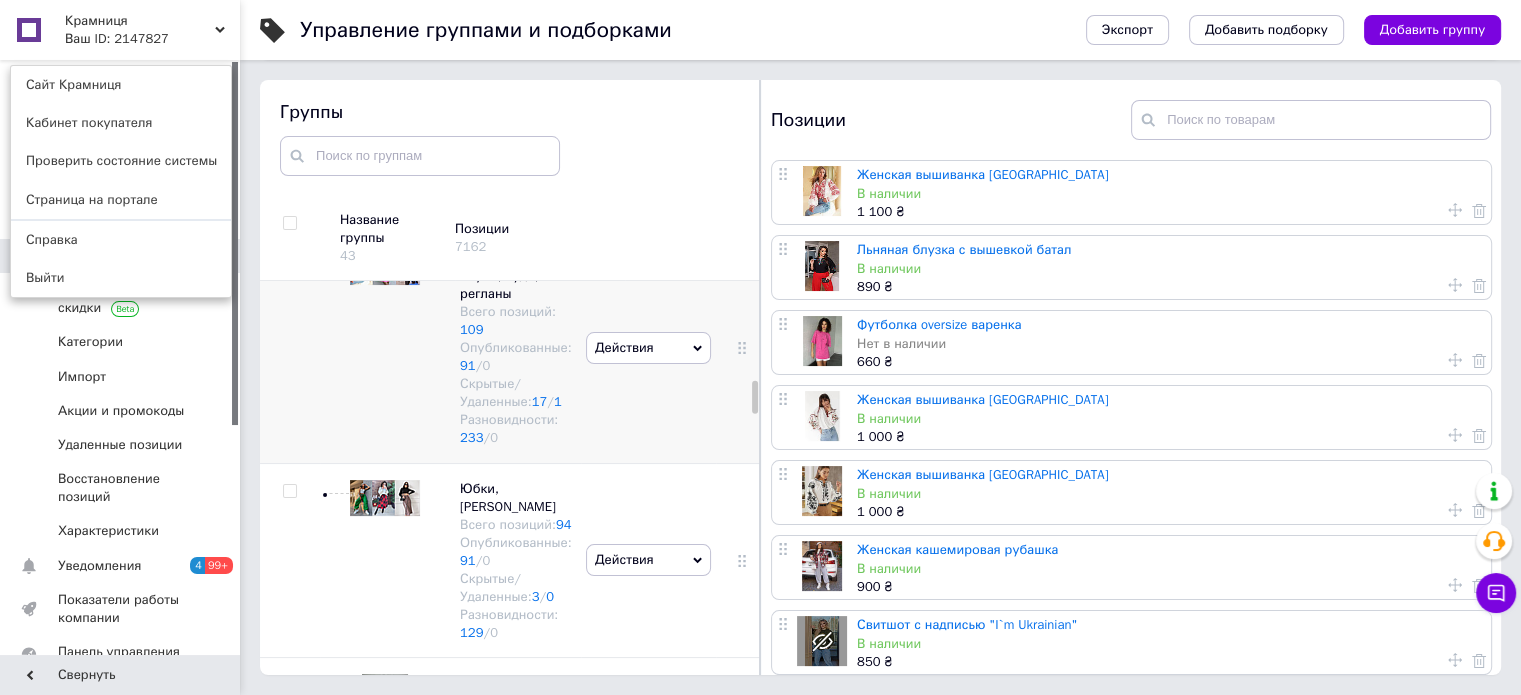 click on "Действия Скрыть группу Редактировать группу Добавить подгруппу Добавить товар Удалить группу" at bounding box center (648, 347) 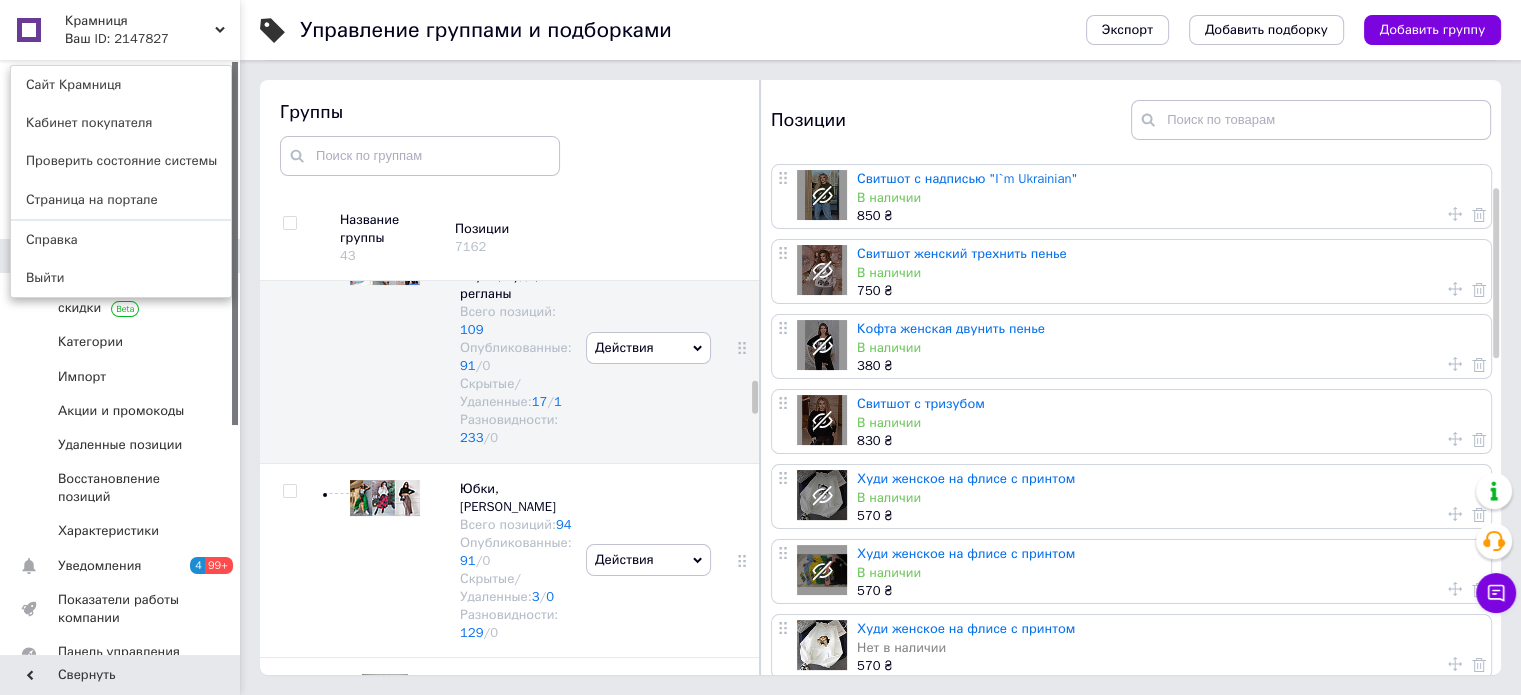 scroll, scrollTop: 0, scrollLeft: 0, axis: both 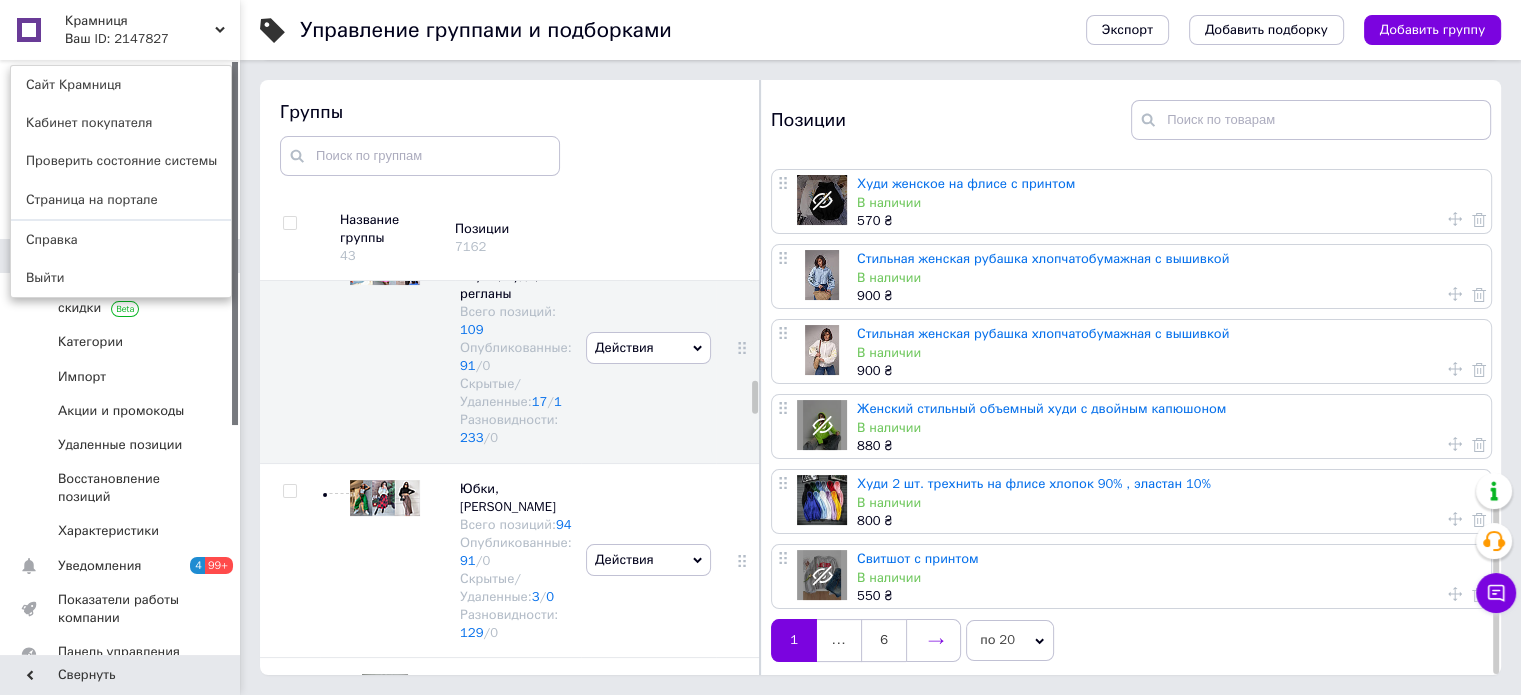 click 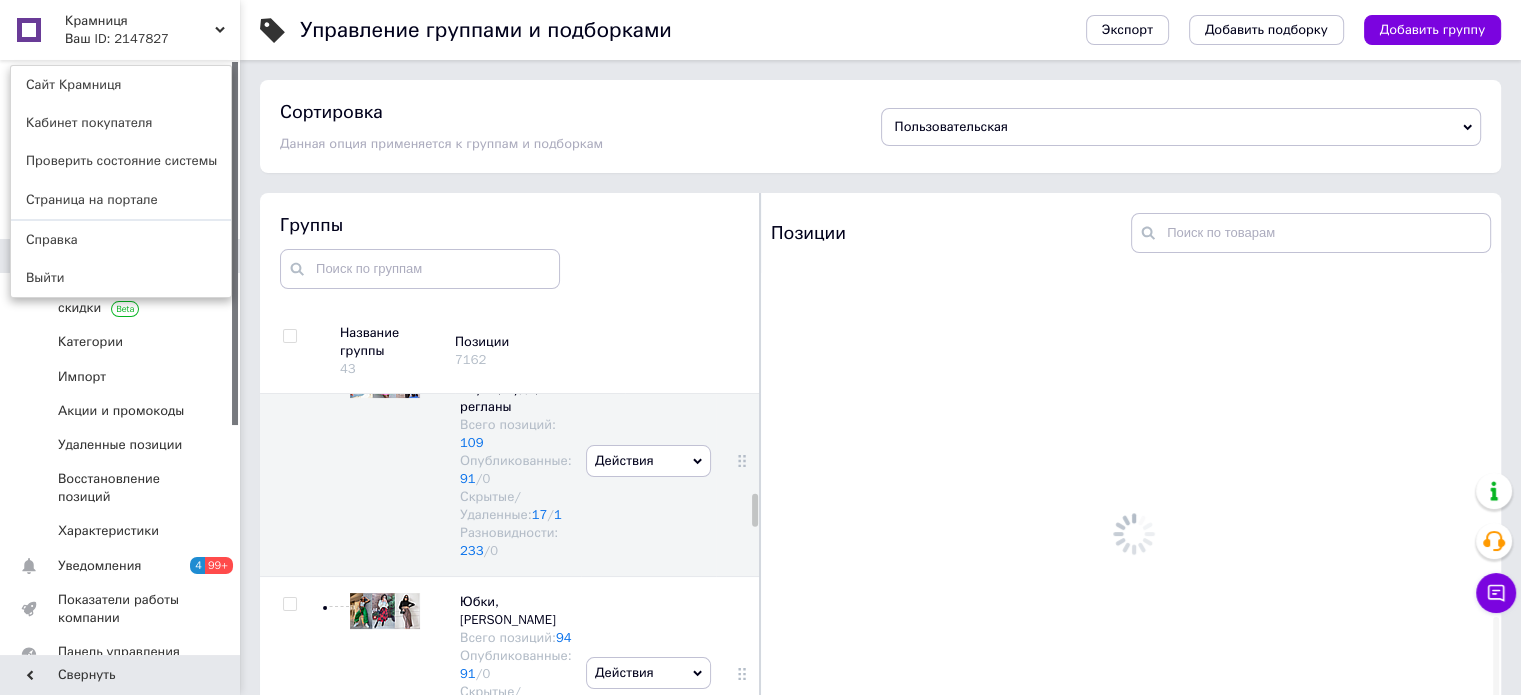 scroll, scrollTop: 0, scrollLeft: 0, axis: both 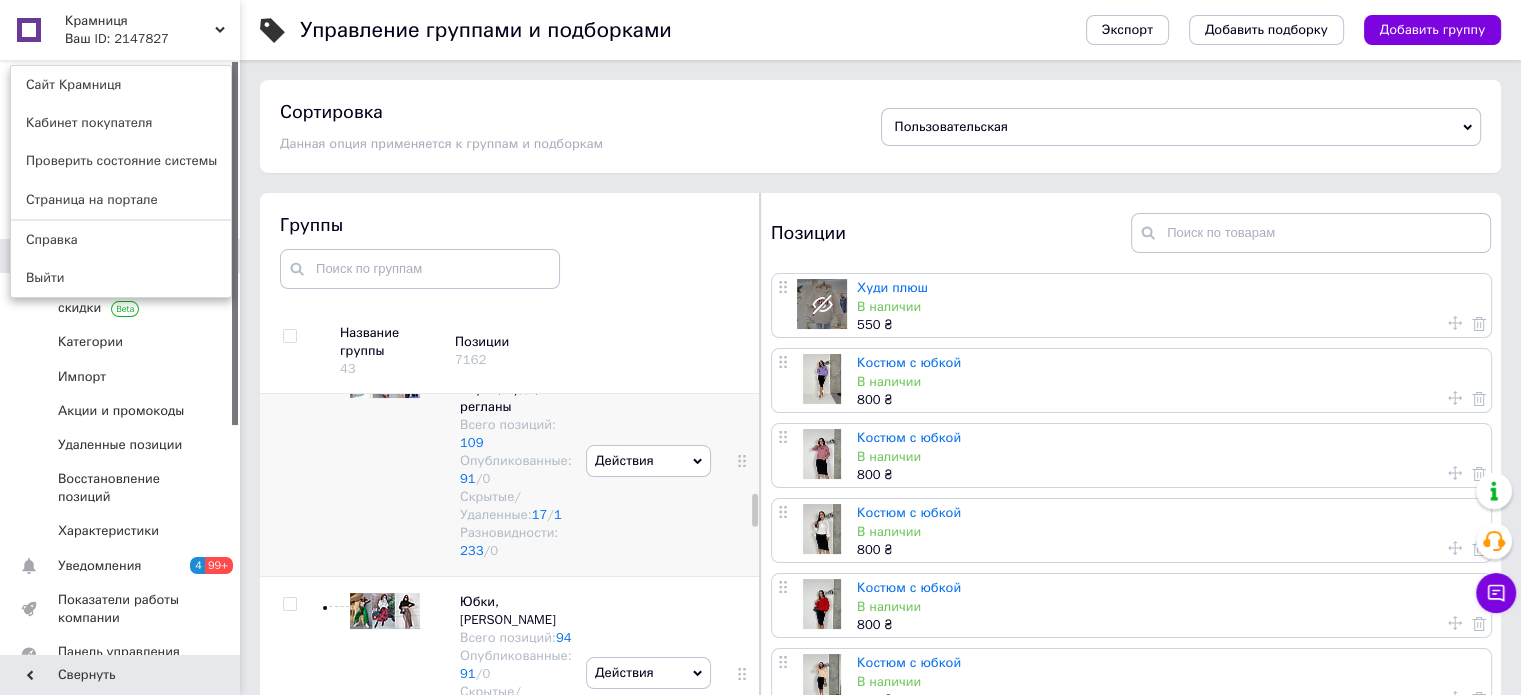 click on "Действия Скрыть группу Редактировать группу Добавить подгруппу Добавить товар Удалить группу" at bounding box center [648, 460] 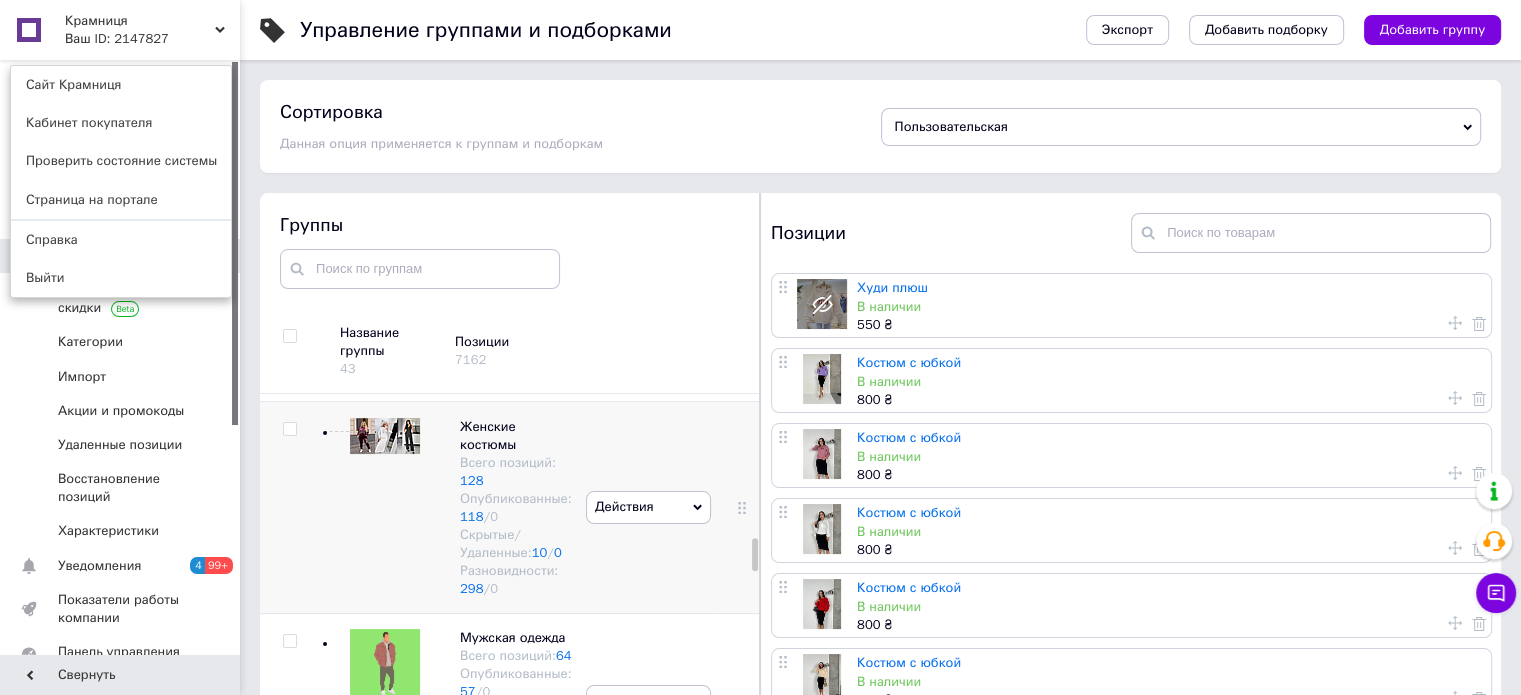 scroll, scrollTop: 1709, scrollLeft: 0, axis: vertical 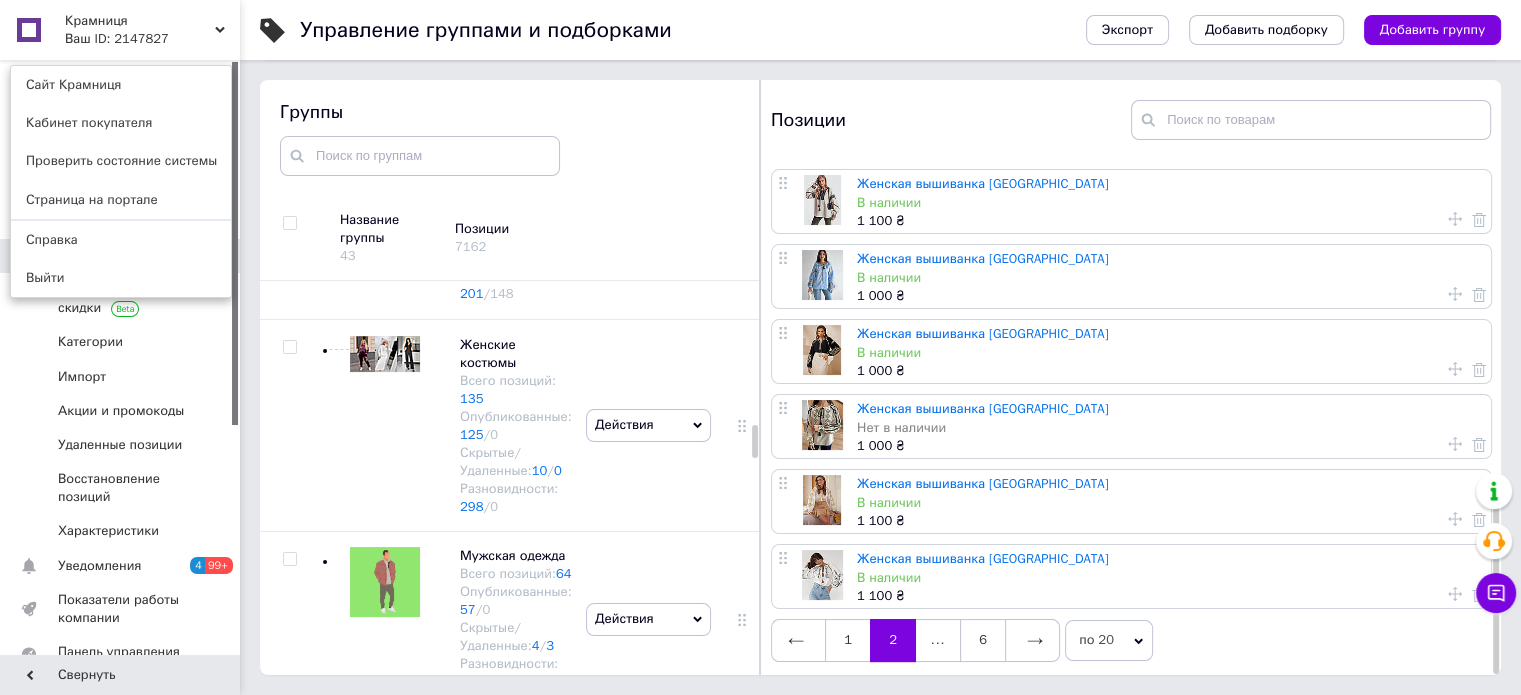 click at bounding box center (1032, 640) 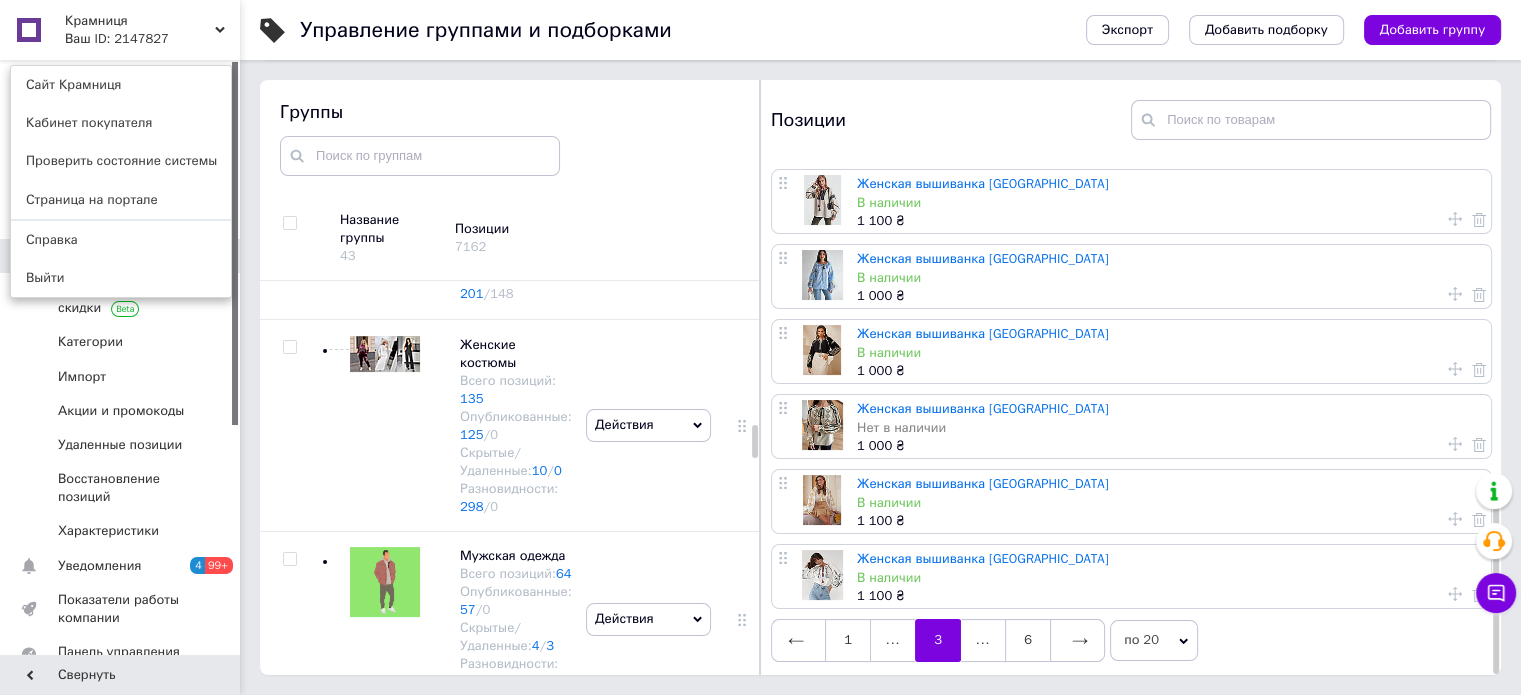 scroll, scrollTop: 0, scrollLeft: 0, axis: both 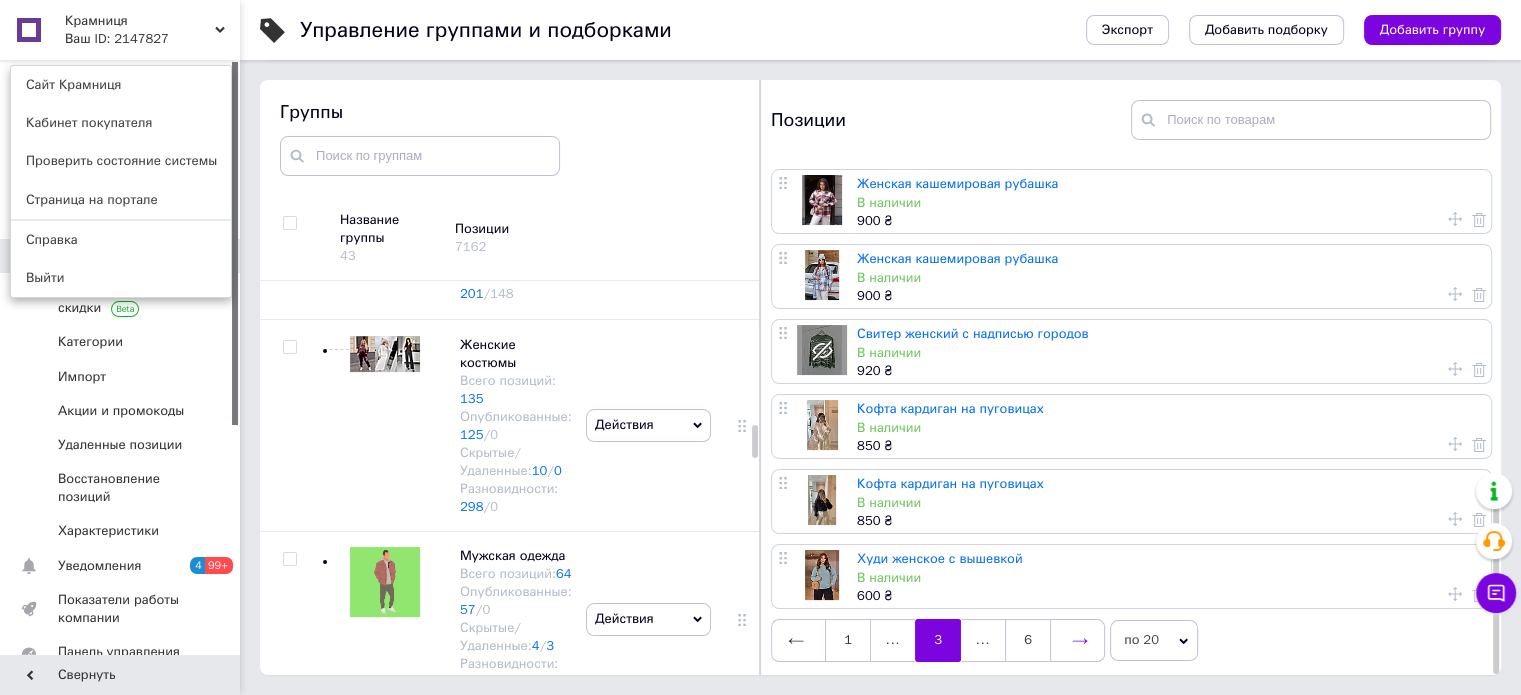 click at bounding box center [1077, 640] 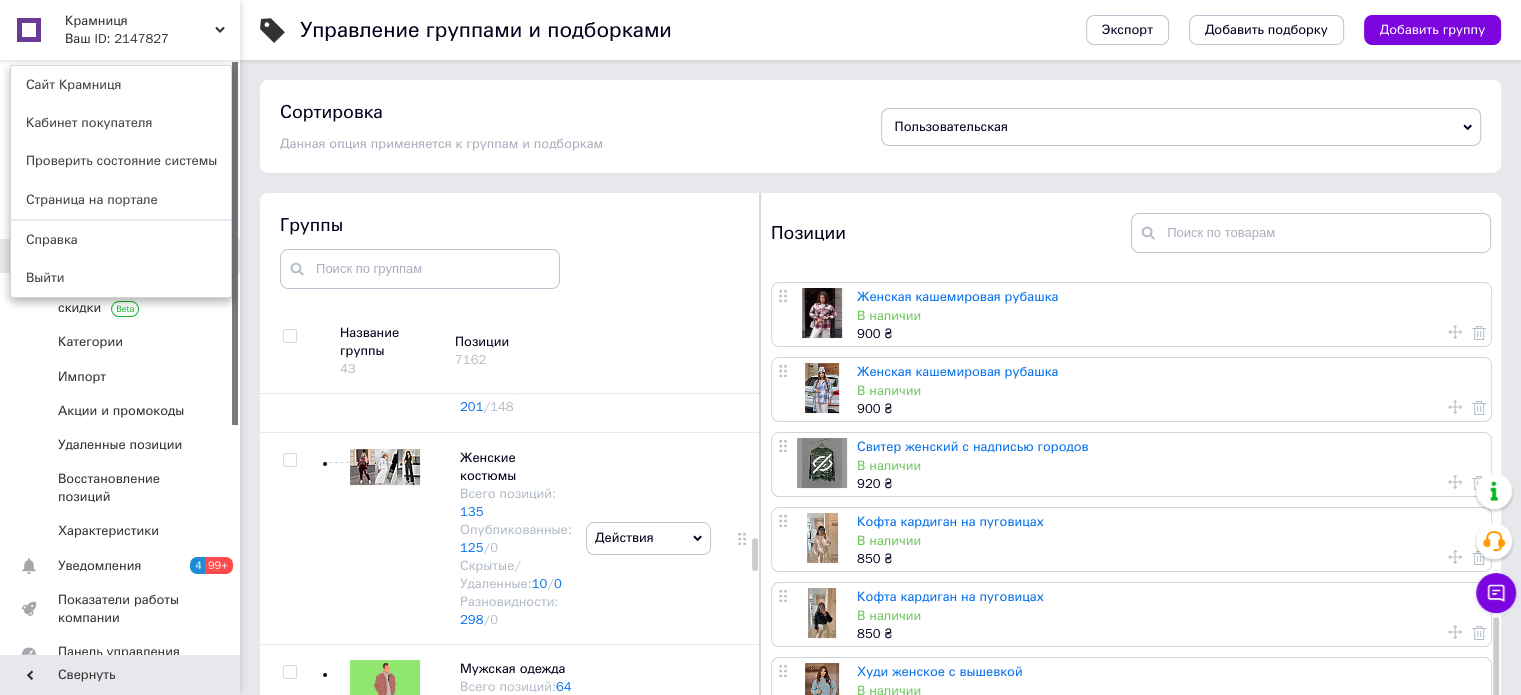 scroll, scrollTop: 0, scrollLeft: 0, axis: both 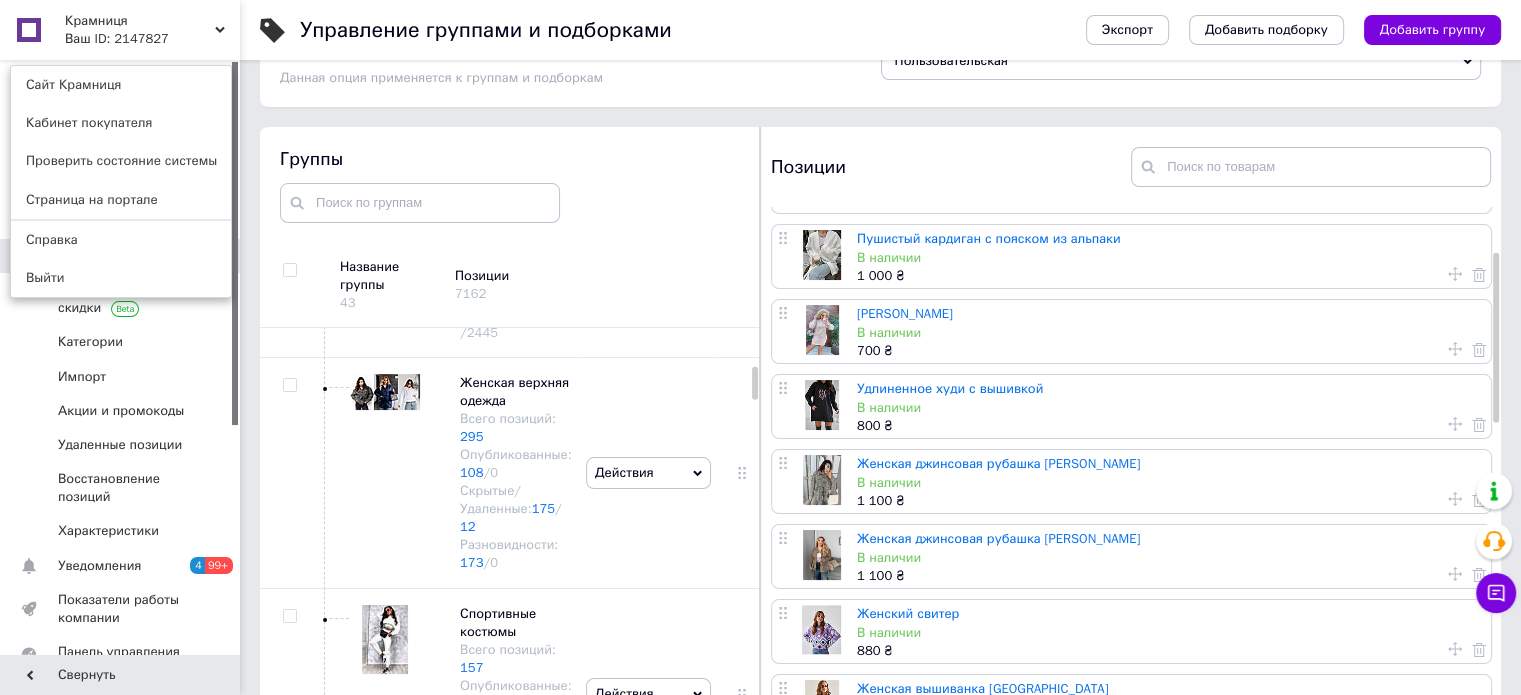 drag, startPoint x: 915, startPoint y: 382, endPoint x: 976, endPoint y: 149, distance: 240.85265 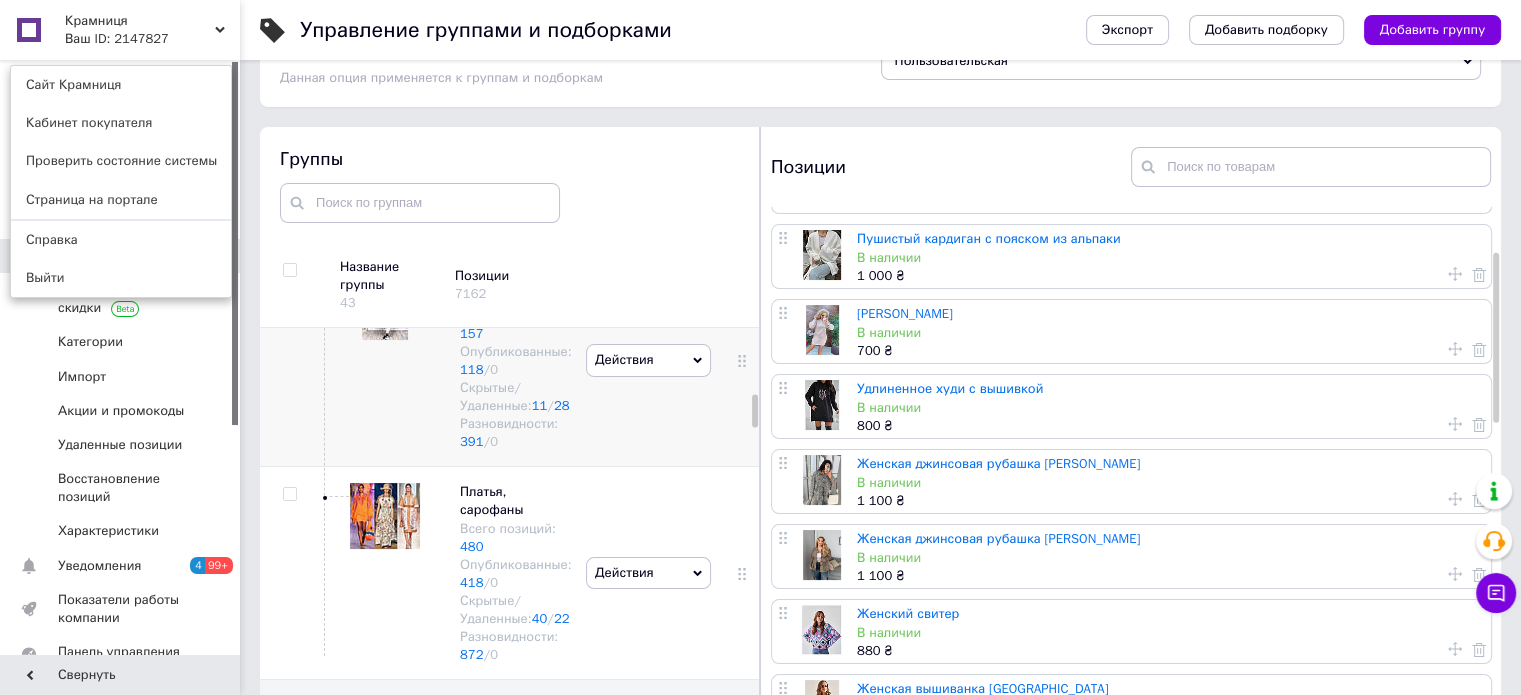 scroll, scrollTop: 909, scrollLeft: 0, axis: vertical 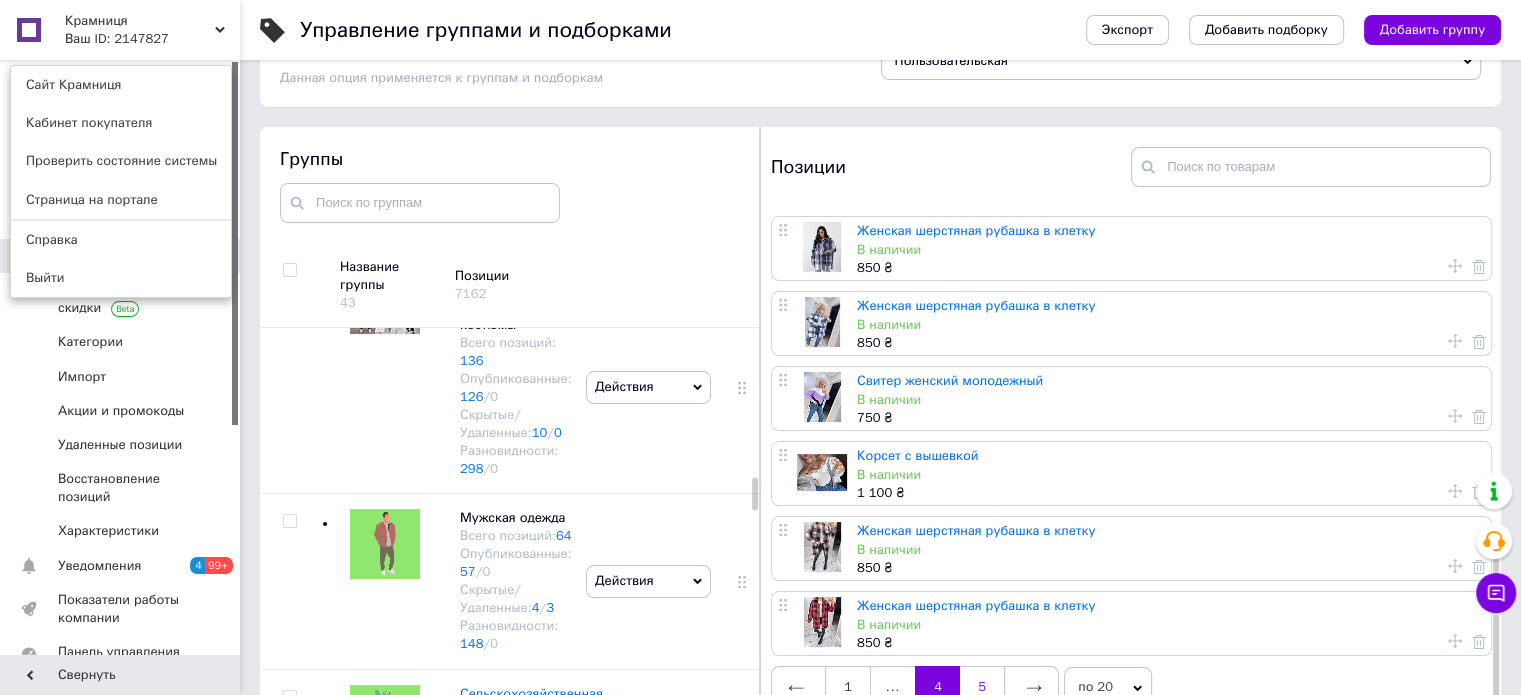 click on "5" at bounding box center [982, 687] 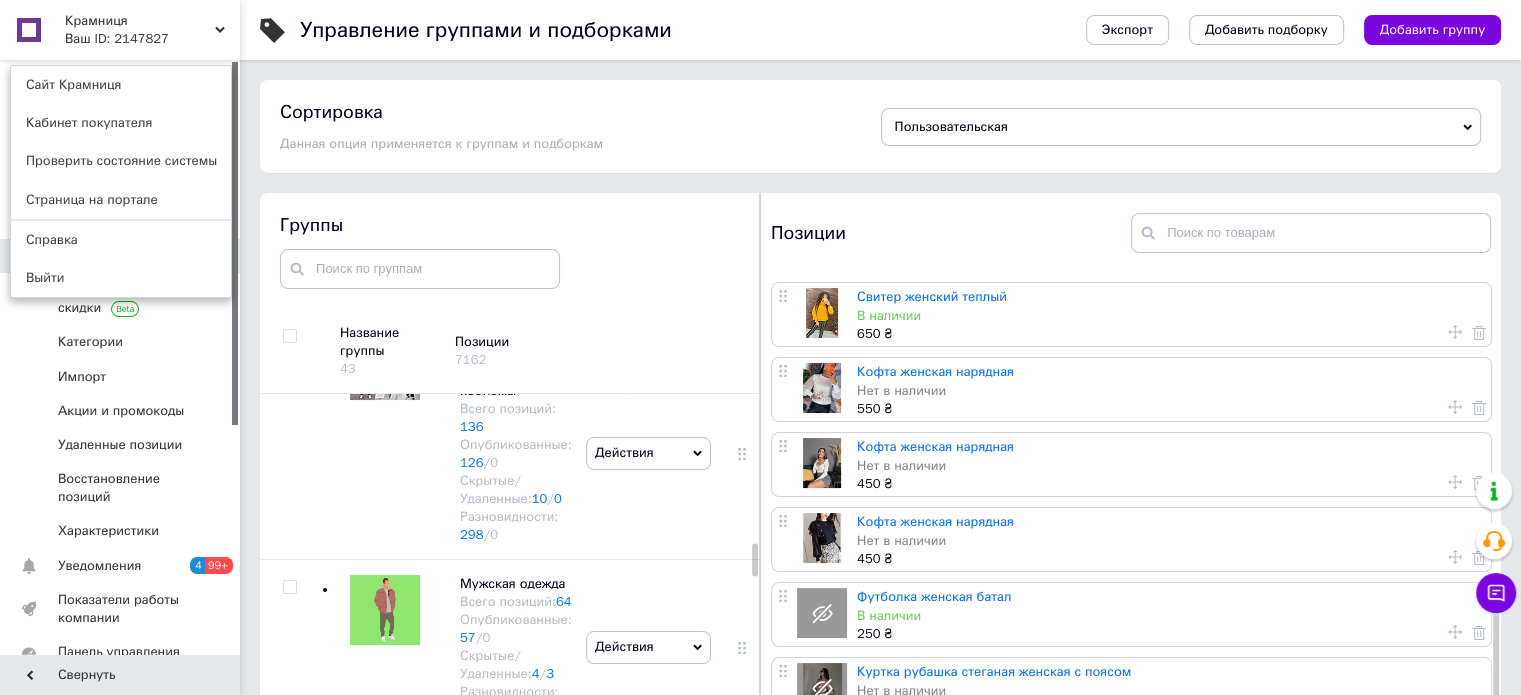 scroll, scrollTop: 821, scrollLeft: 0, axis: vertical 